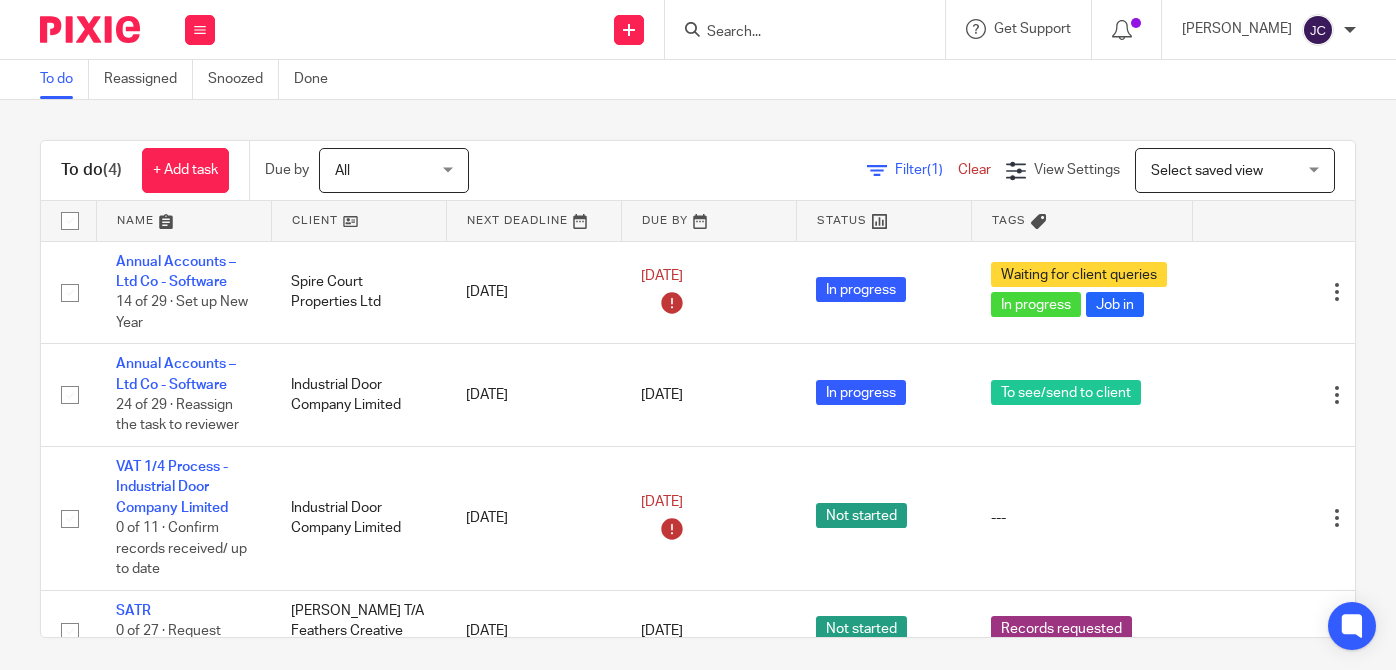 scroll, scrollTop: 0, scrollLeft: 0, axis: both 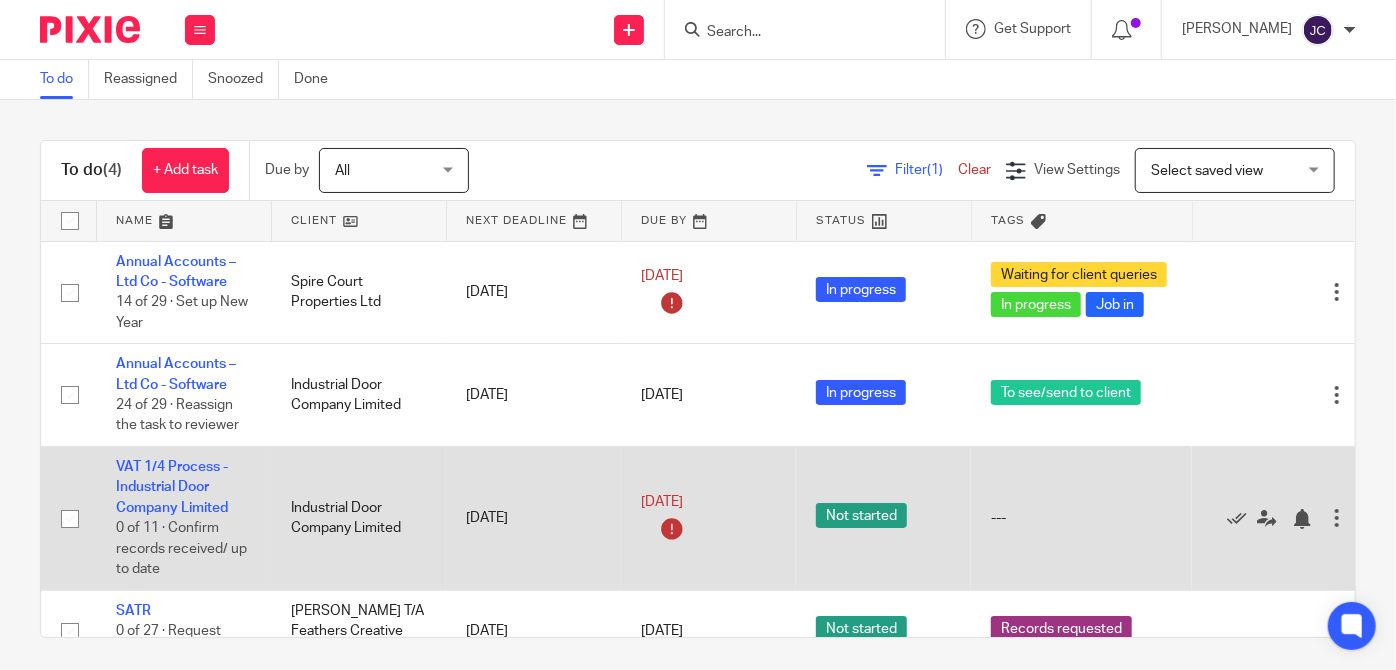 click on "VAT 1/4 Process - Industrial Door Company Limited
0
of
11 ·
Confirm records received/ up to date" at bounding box center (183, 519) 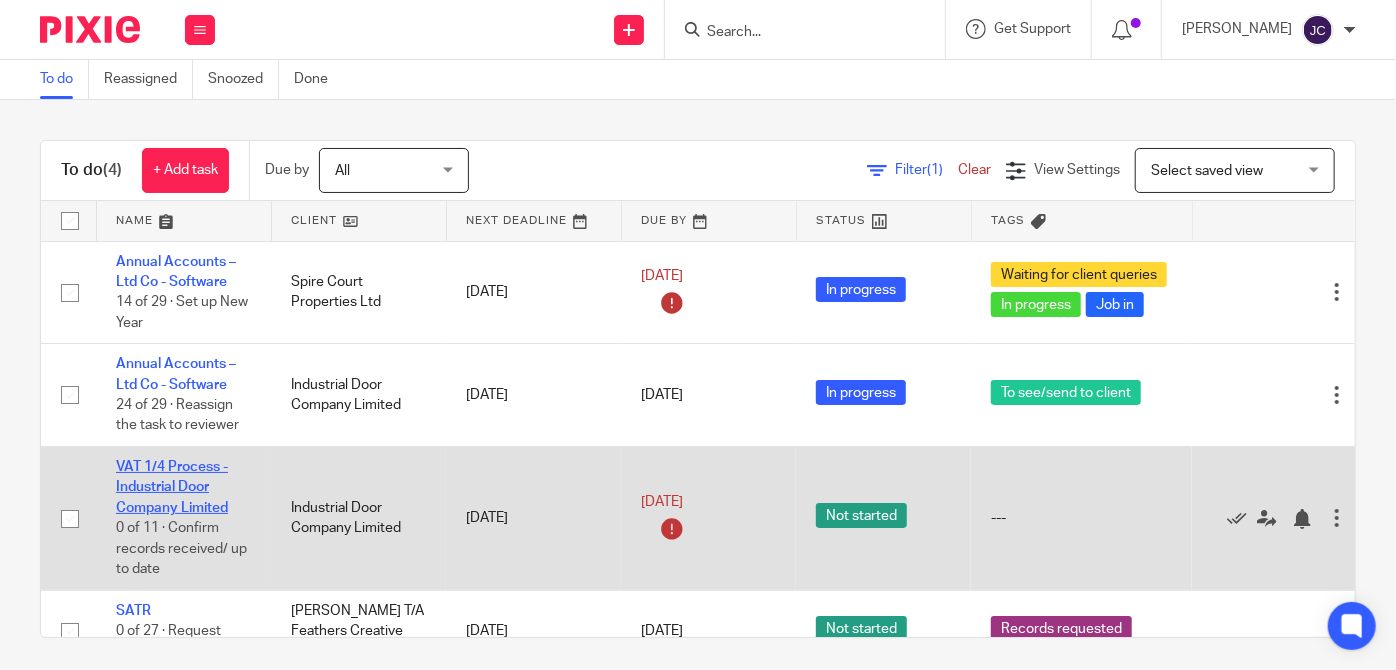 click on "VAT 1/4 Process - Industrial Door Company Limited" at bounding box center [172, 487] 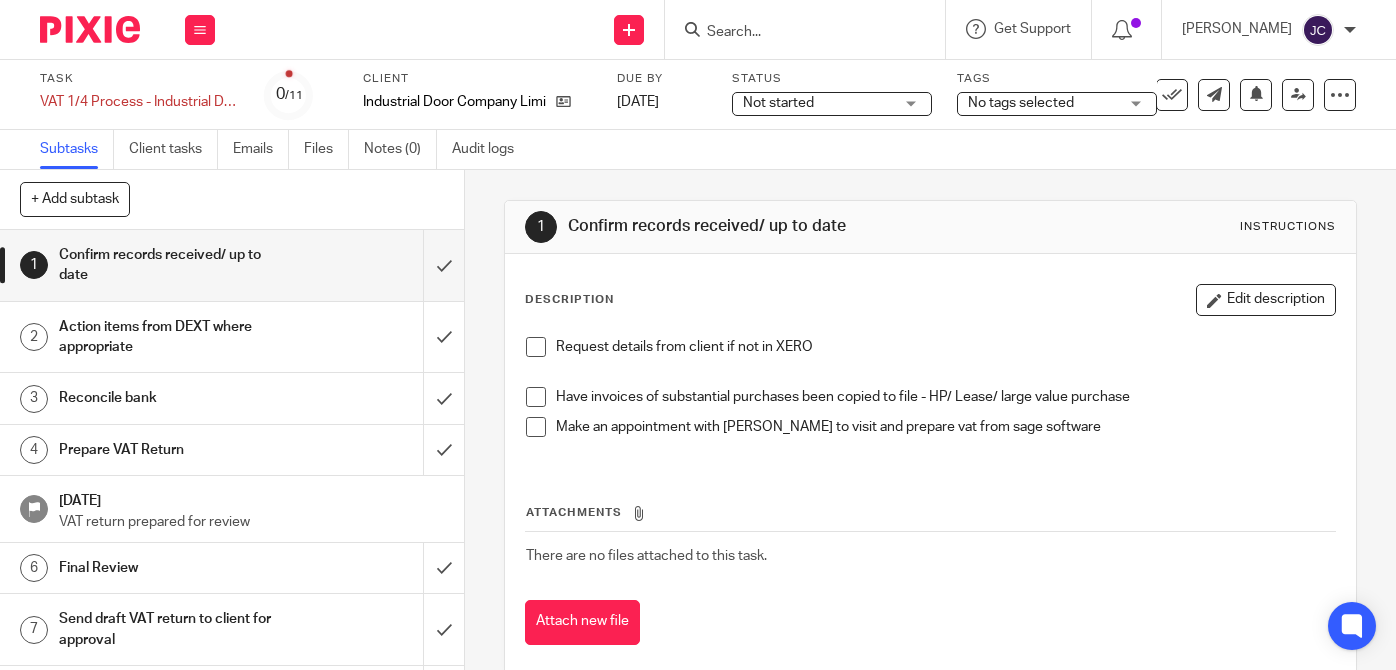 scroll, scrollTop: 0, scrollLeft: 0, axis: both 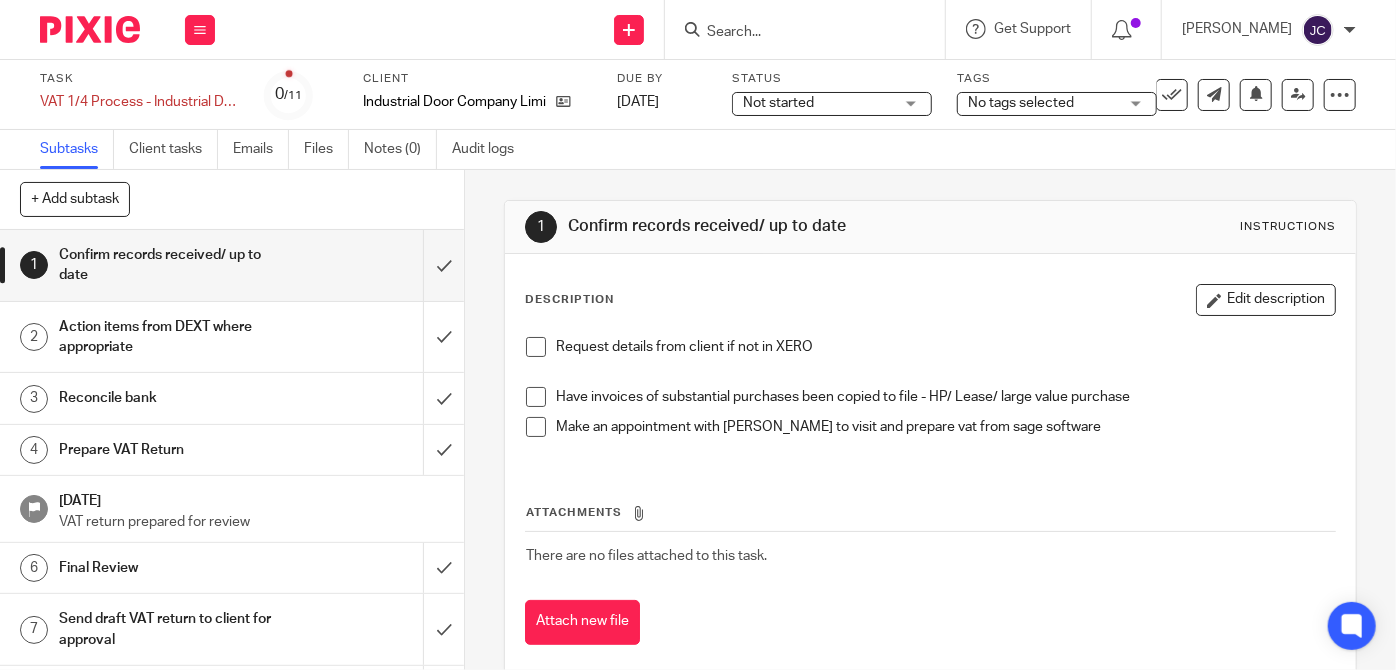 click at bounding box center (536, 427) 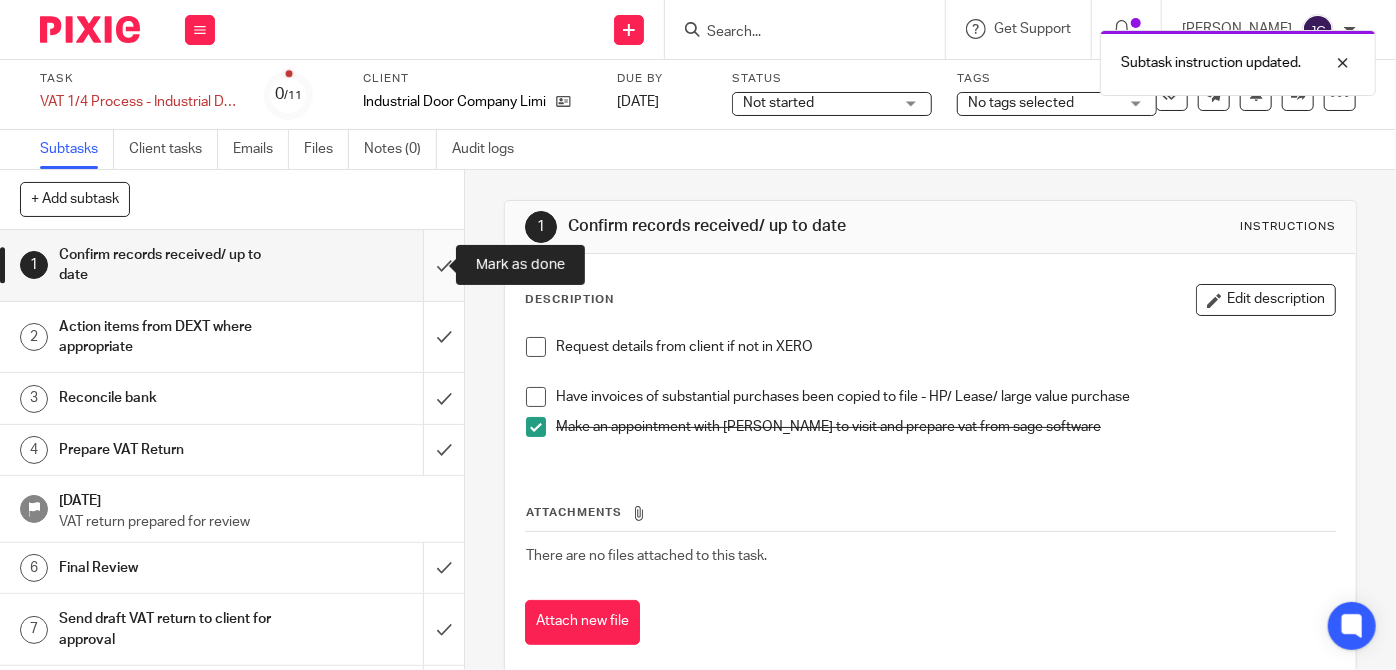 click at bounding box center [232, 265] 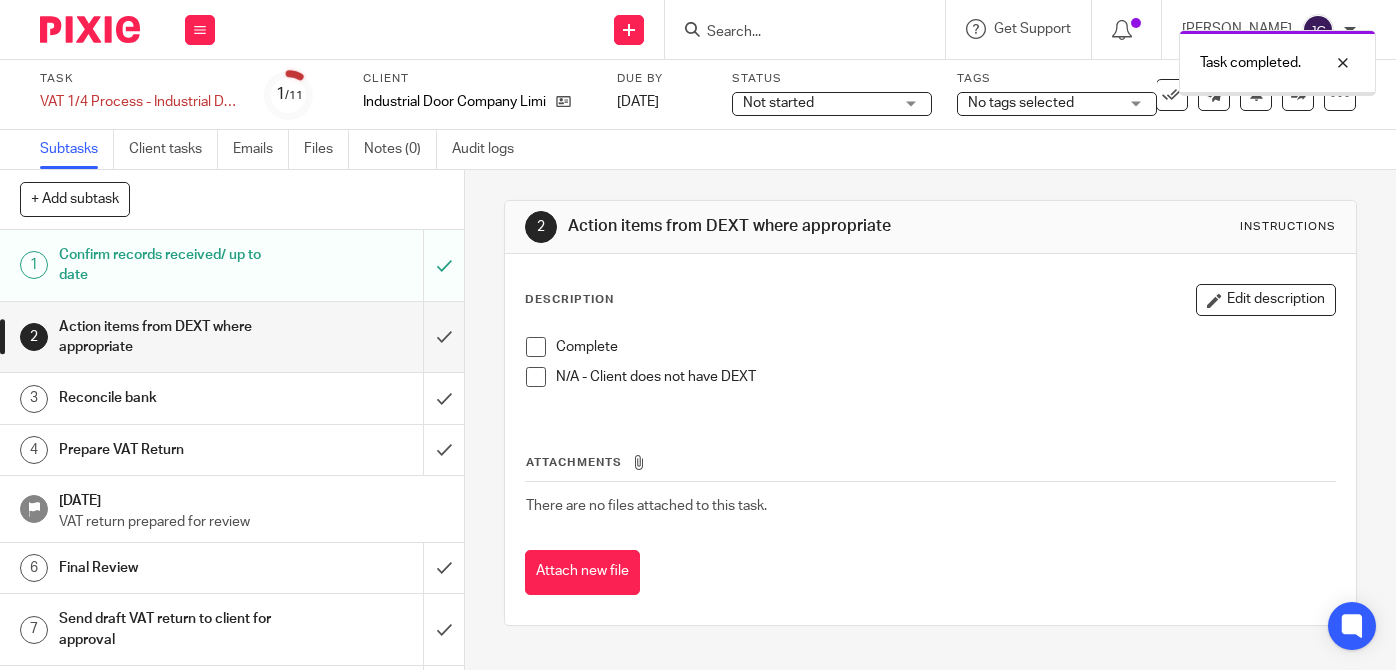 scroll, scrollTop: 0, scrollLeft: 0, axis: both 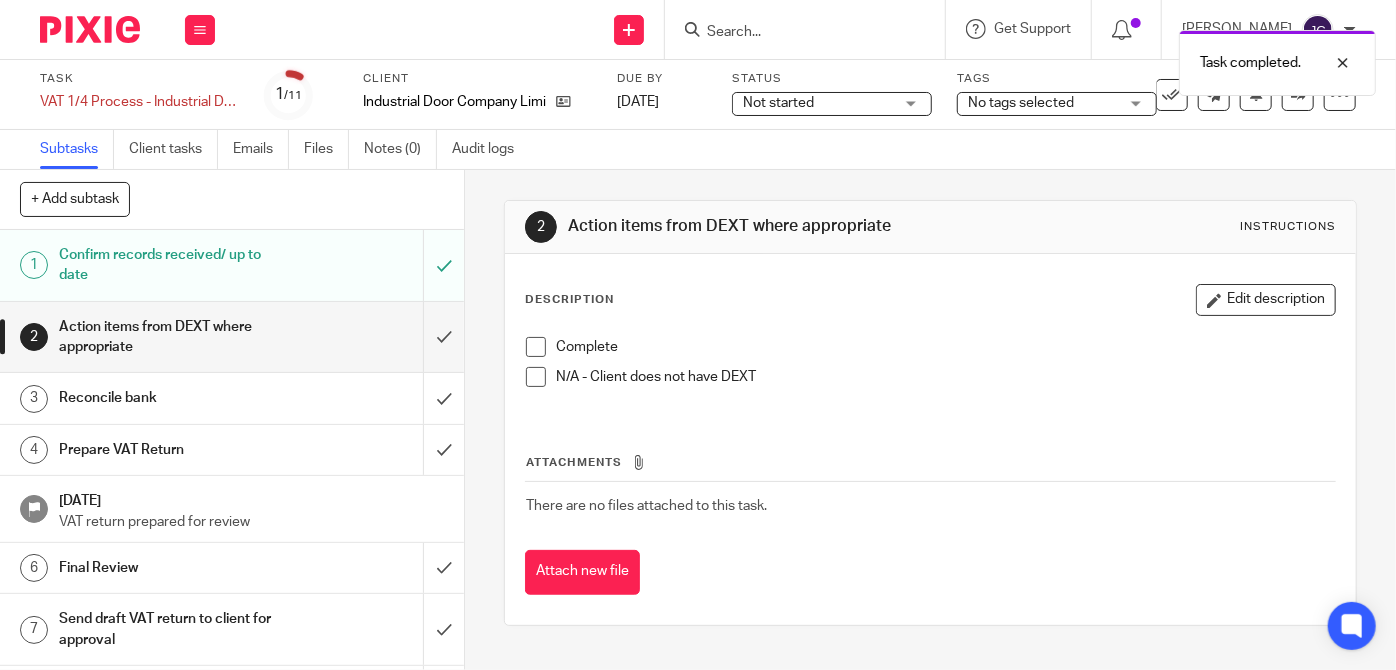 click at bounding box center [536, 377] 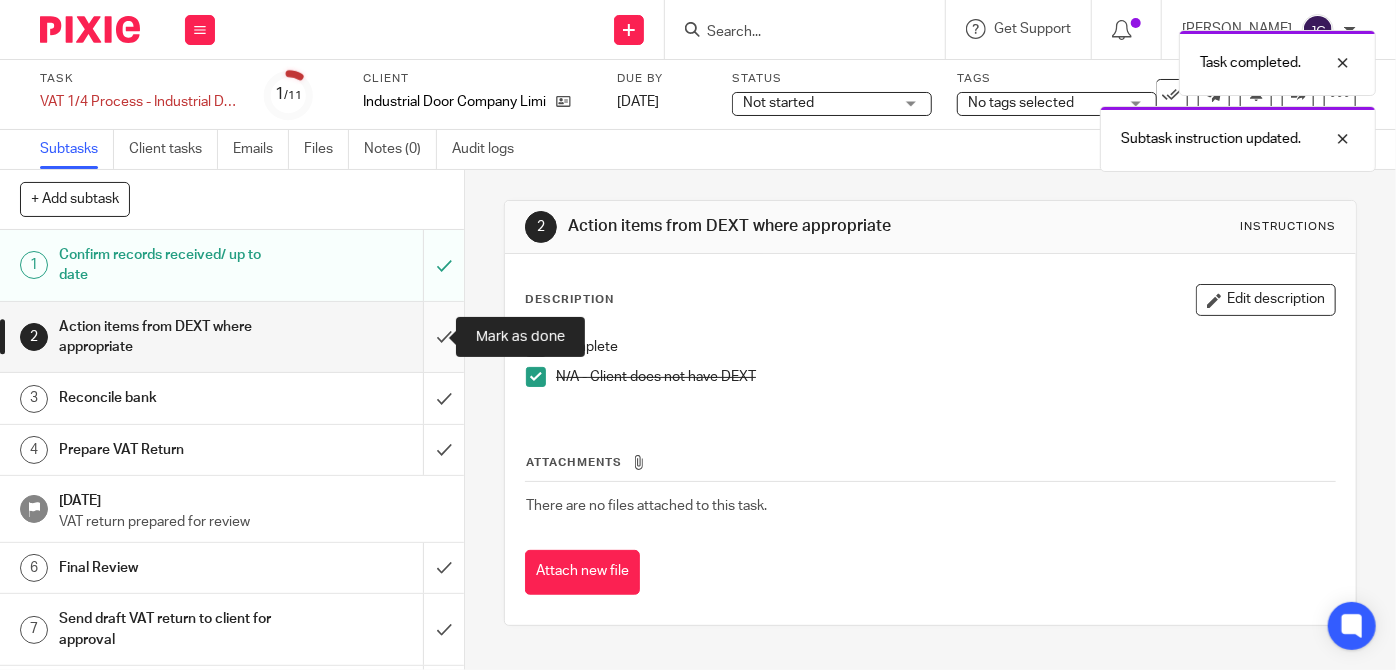 click at bounding box center (232, 337) 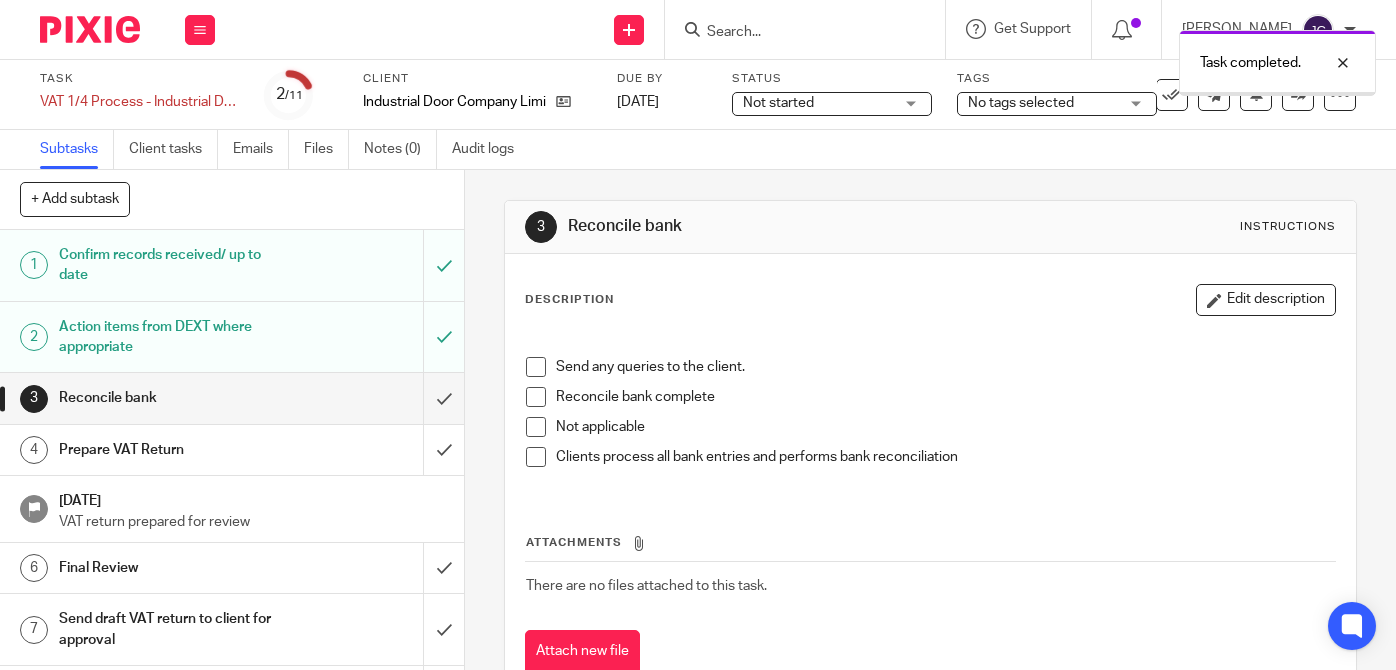 scroll, scrollTop: 0, scrollLeft: 0, axis: both 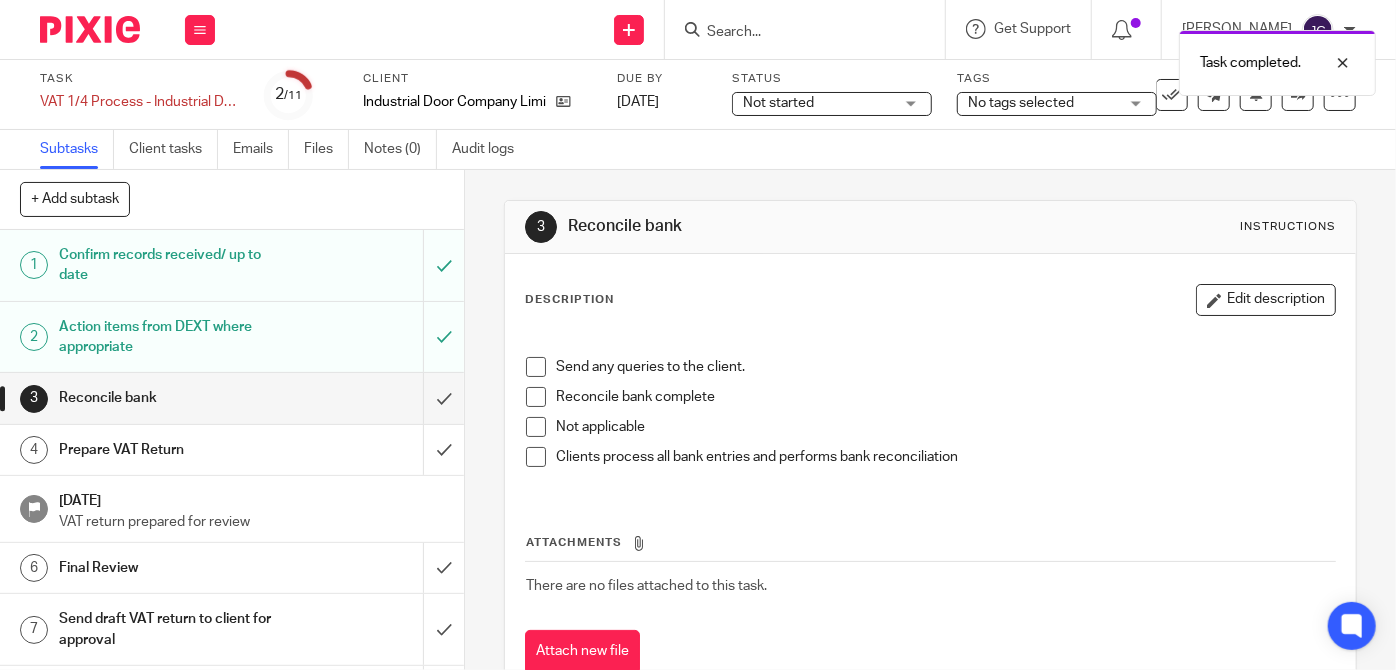click at bounding box center (536, 397) 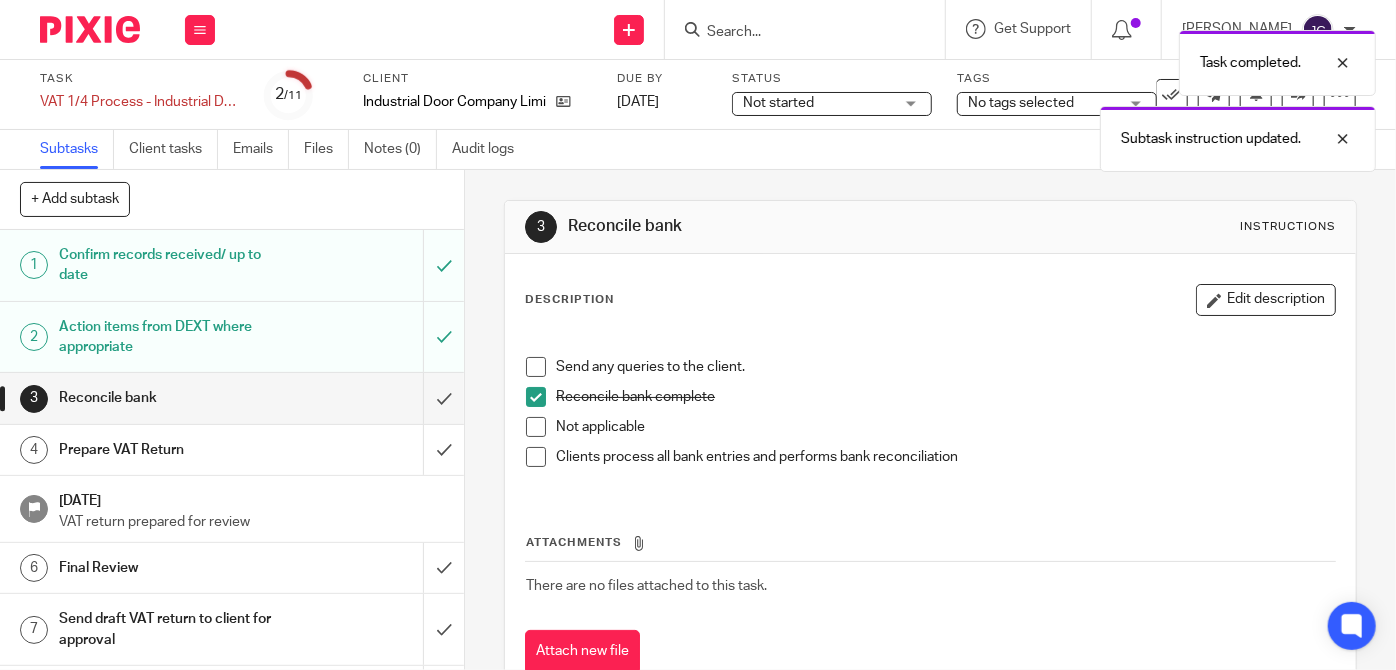 click at bounding box center [536, 457] 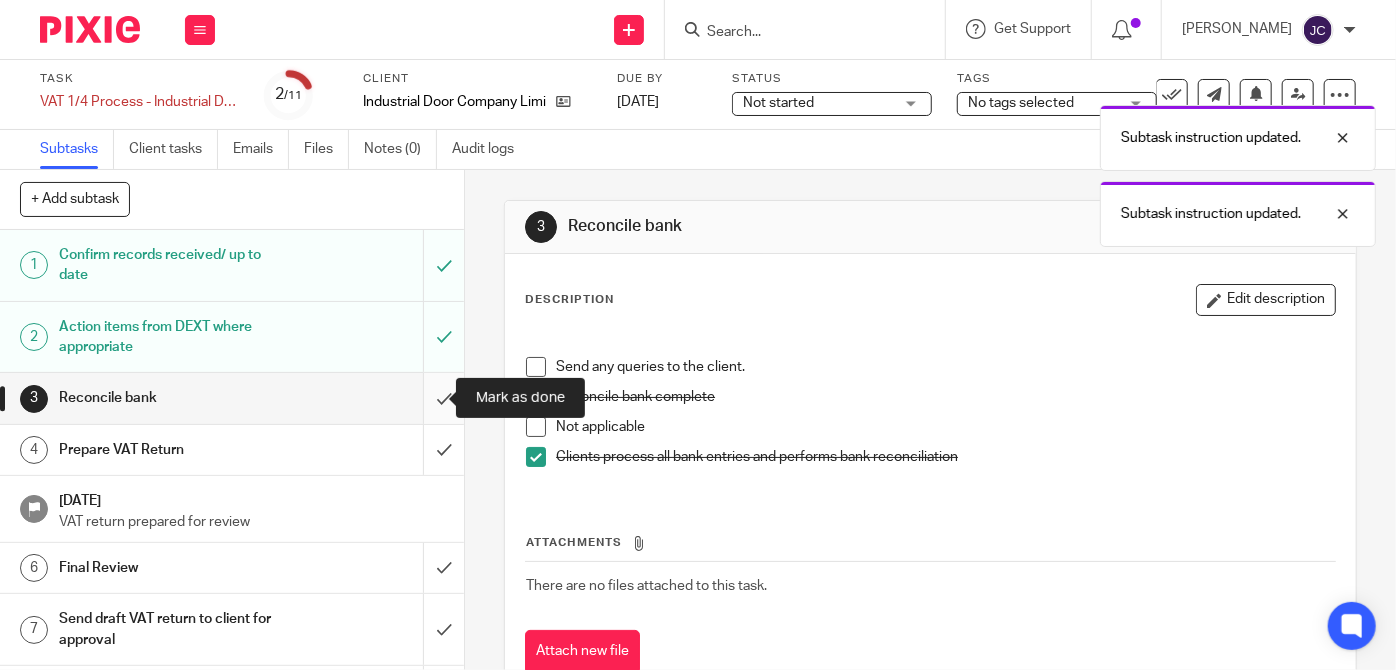 click at bounding box center (232, 398) 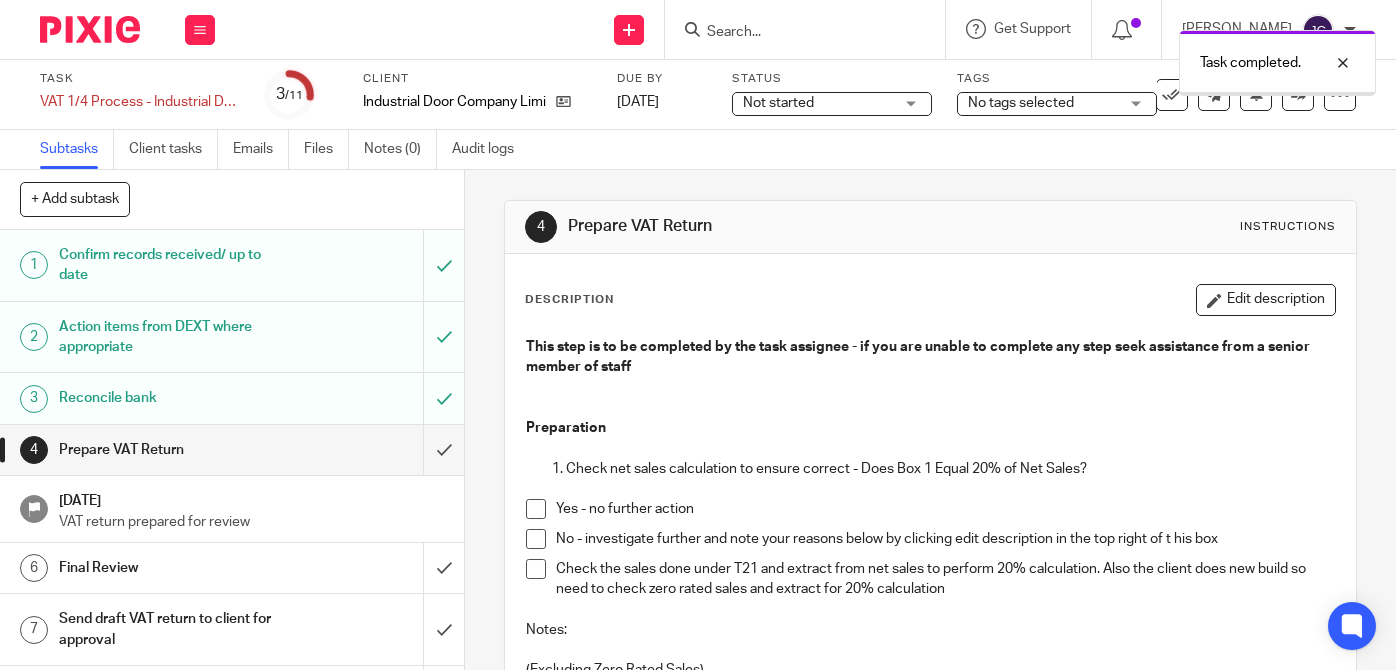 scroll, scrollTop: 0, scrollLeft: 0, axis: both 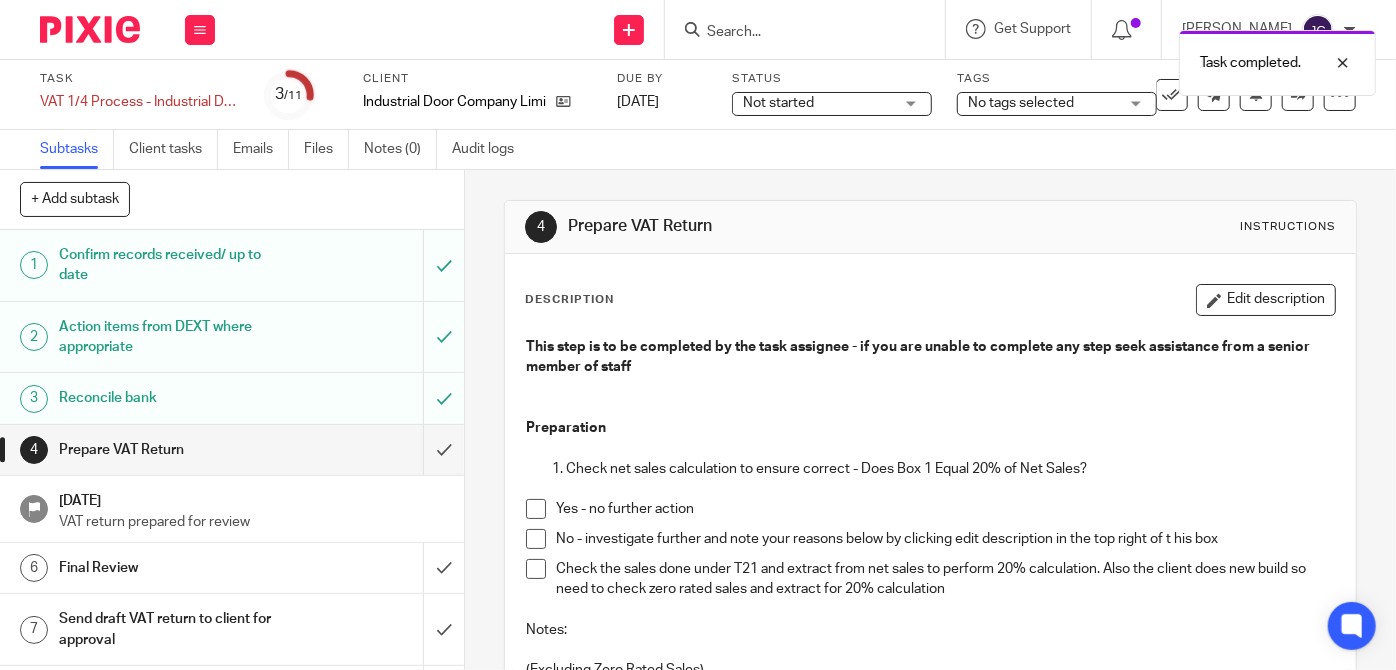 click at bounding box center (536, 509) 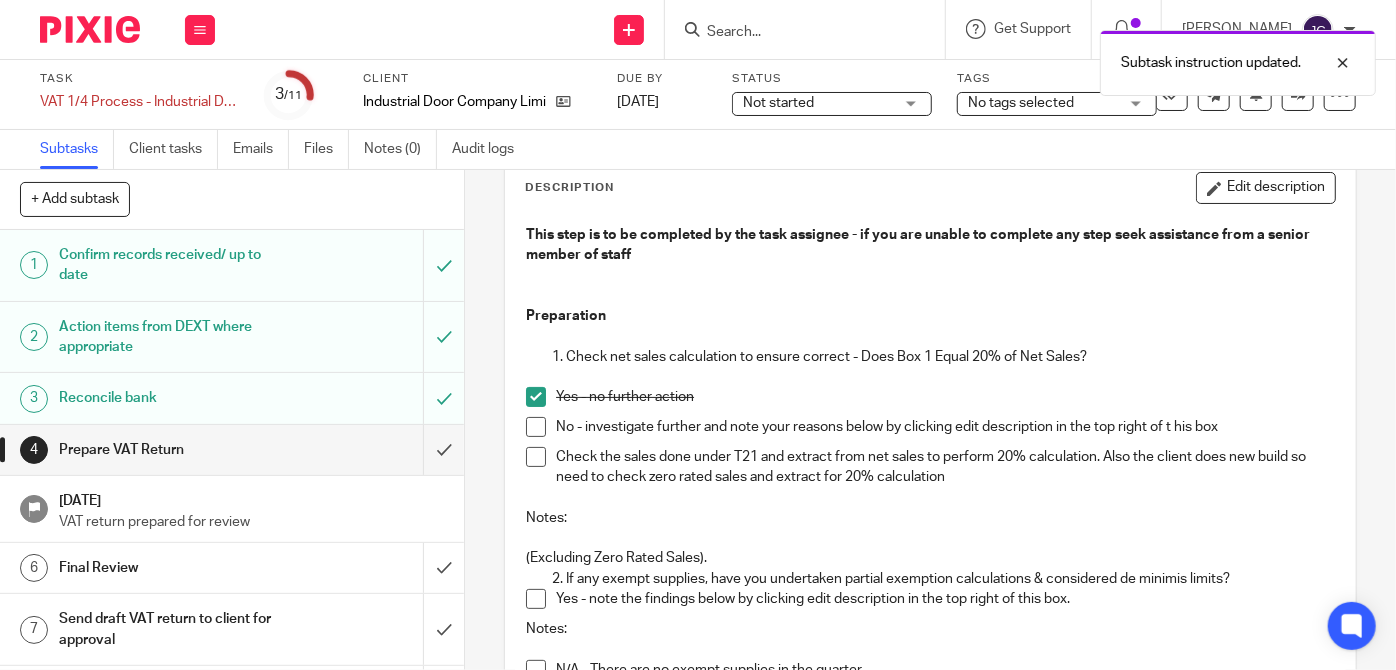 scroll, scrollTop: 186, scrollLeft: 0, axis: vertical 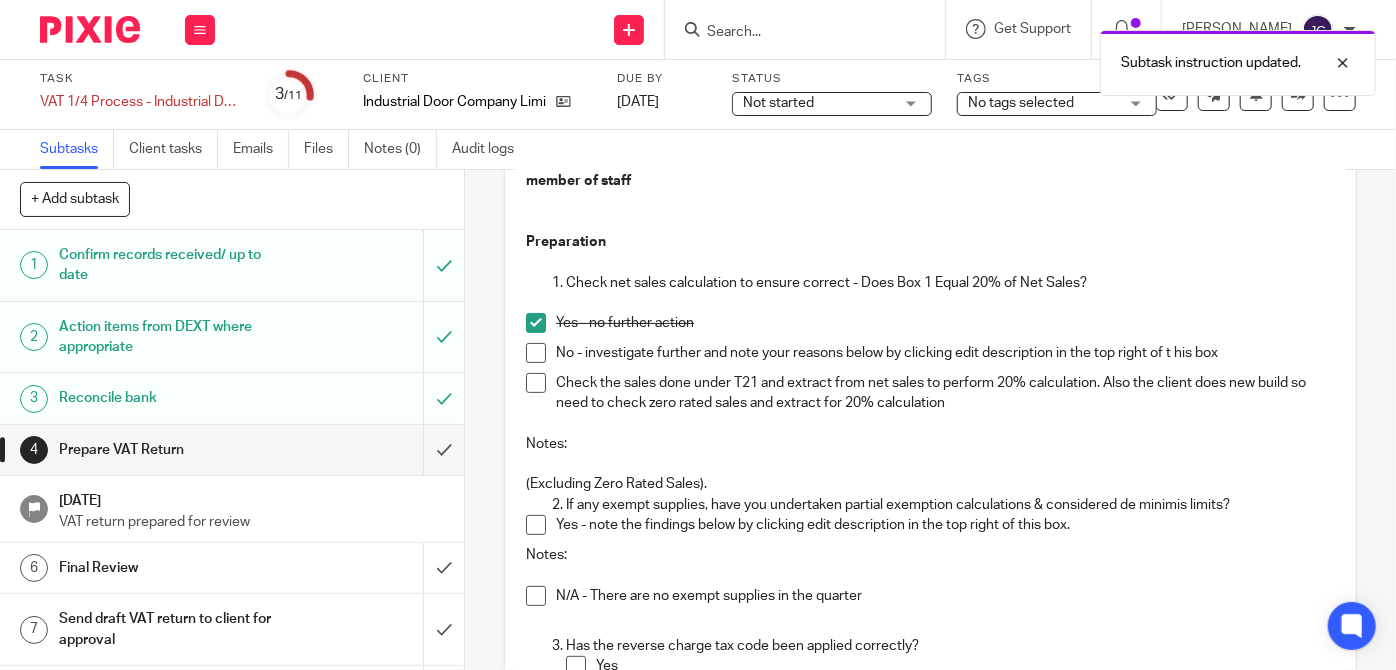 click at bounding box center [536, 383] 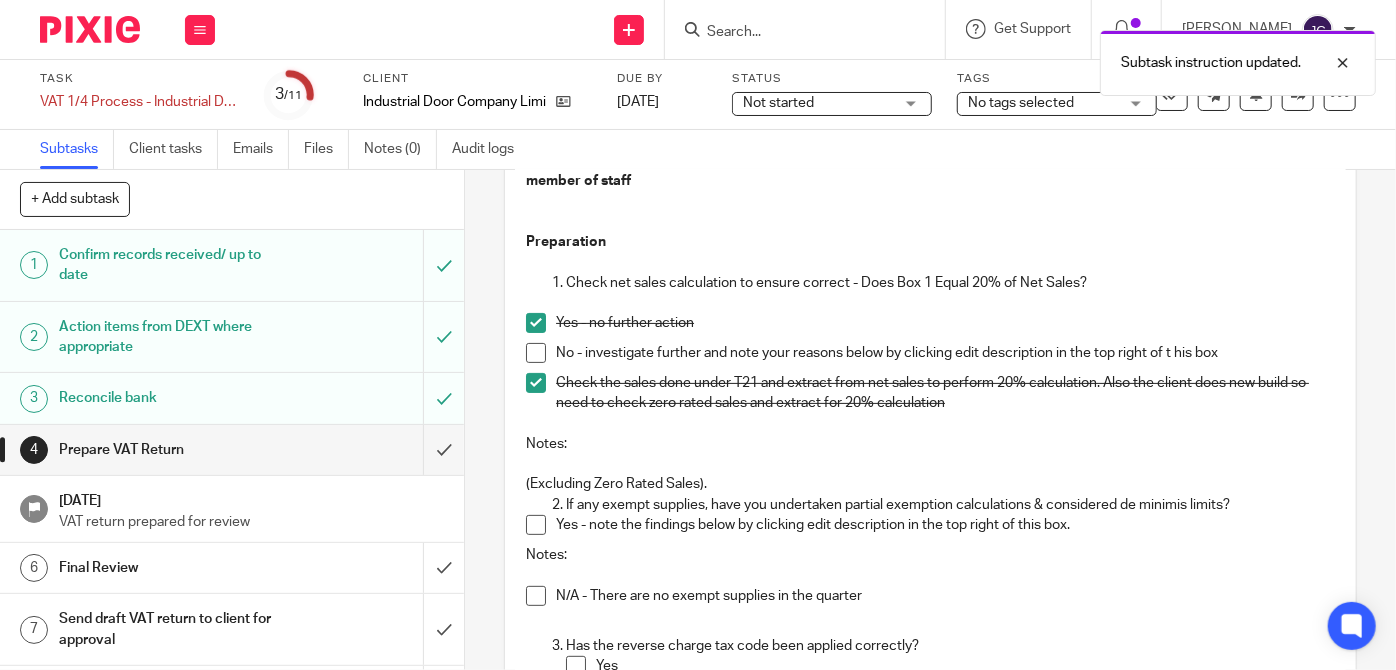 click at bounding box center (536, 323) 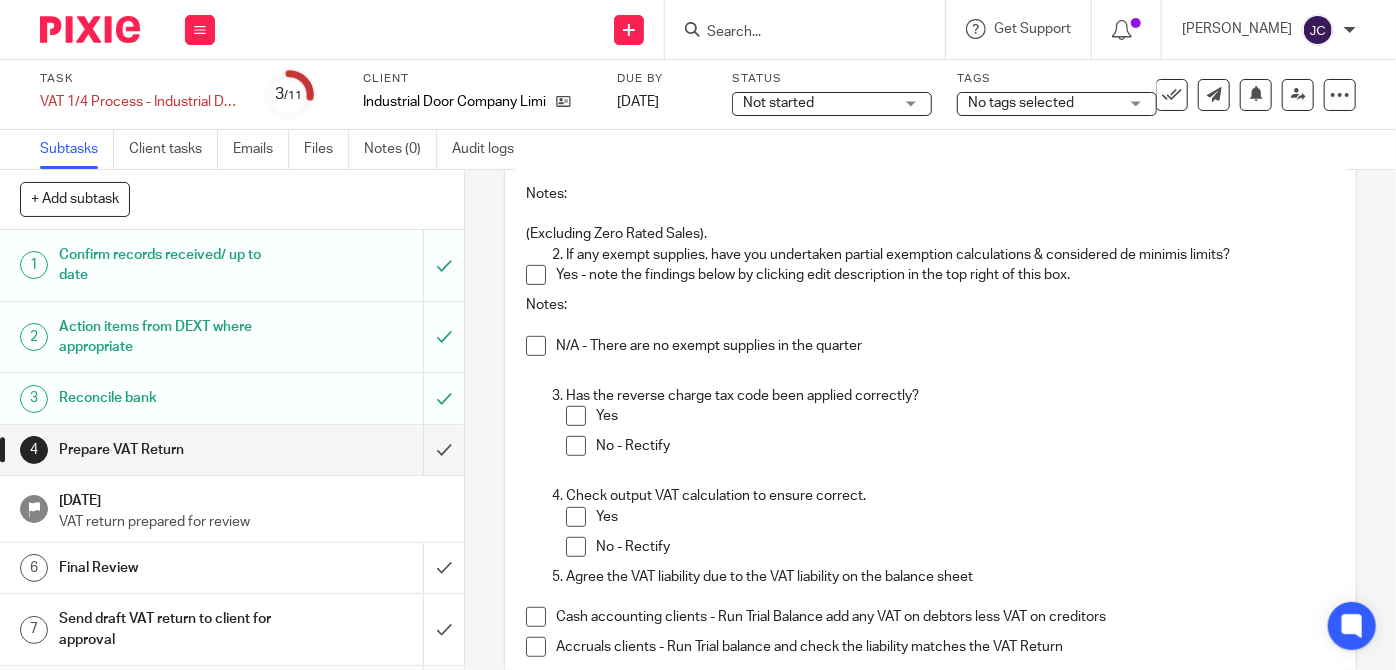 scroll, scrollTop: 463, scrollLeft: 0, axis: vertical 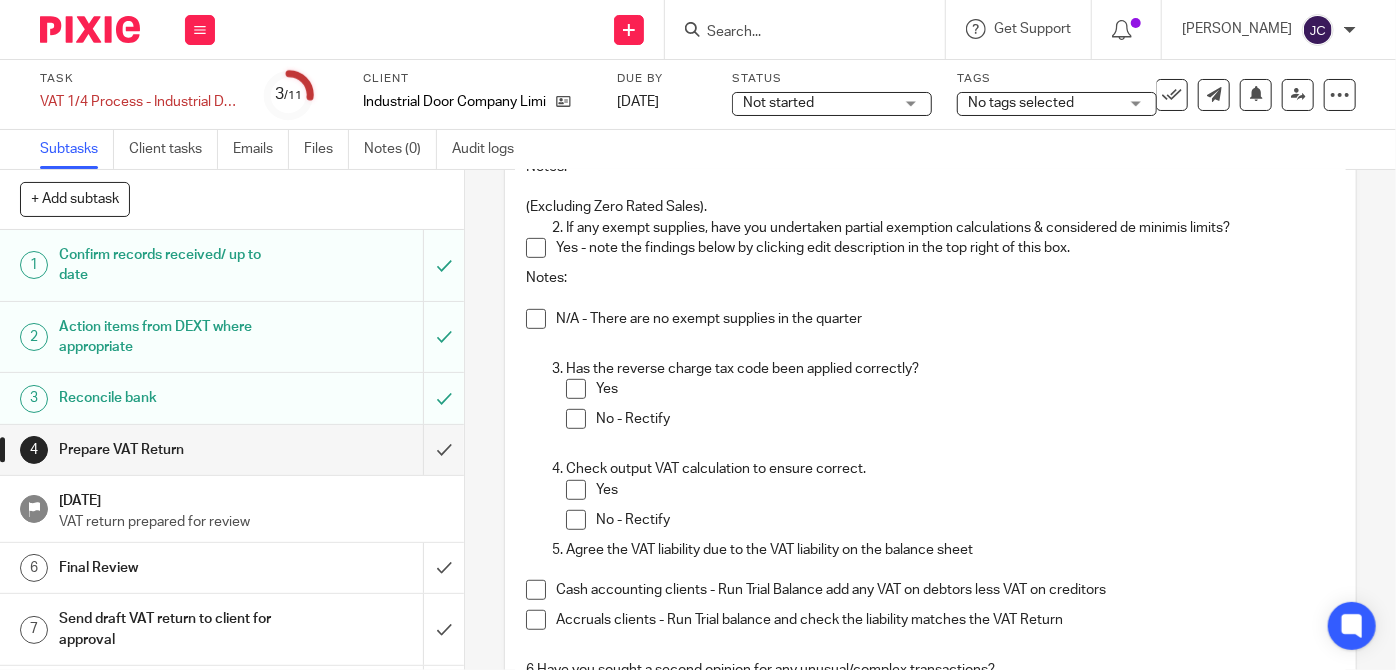 click at bounding box center [536, 319] 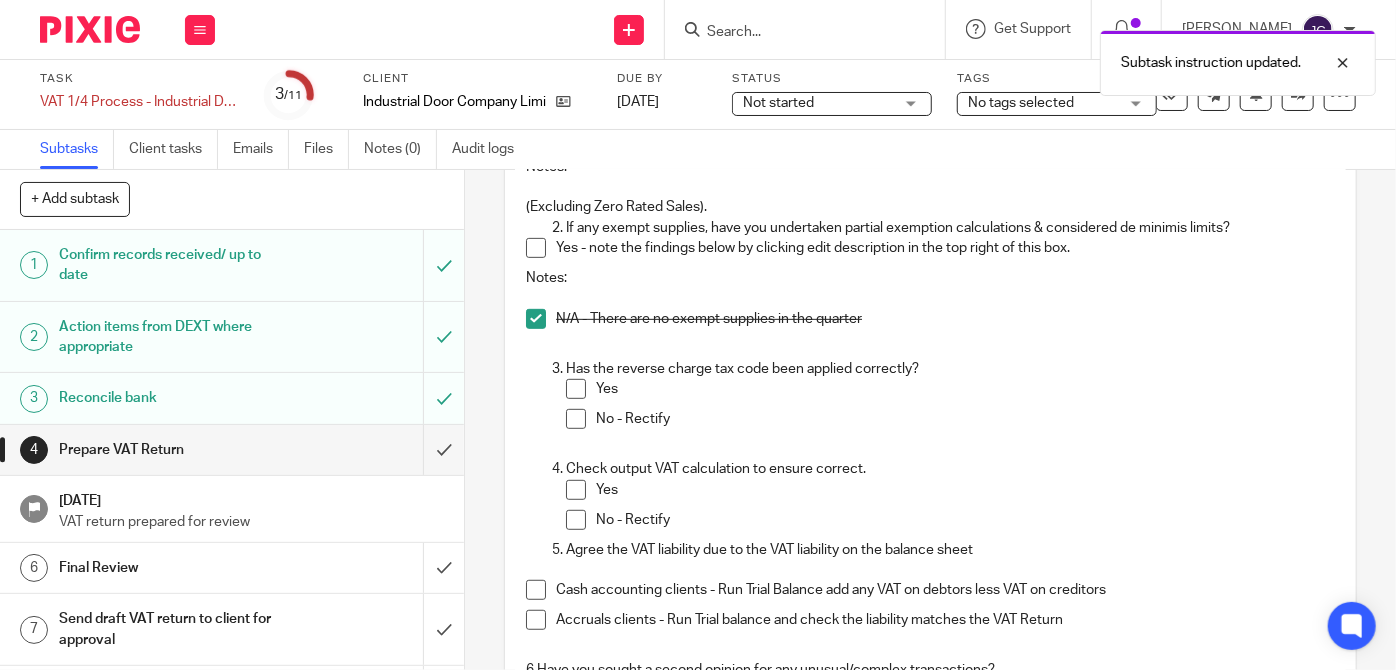 click at bounding box center (576, 389) 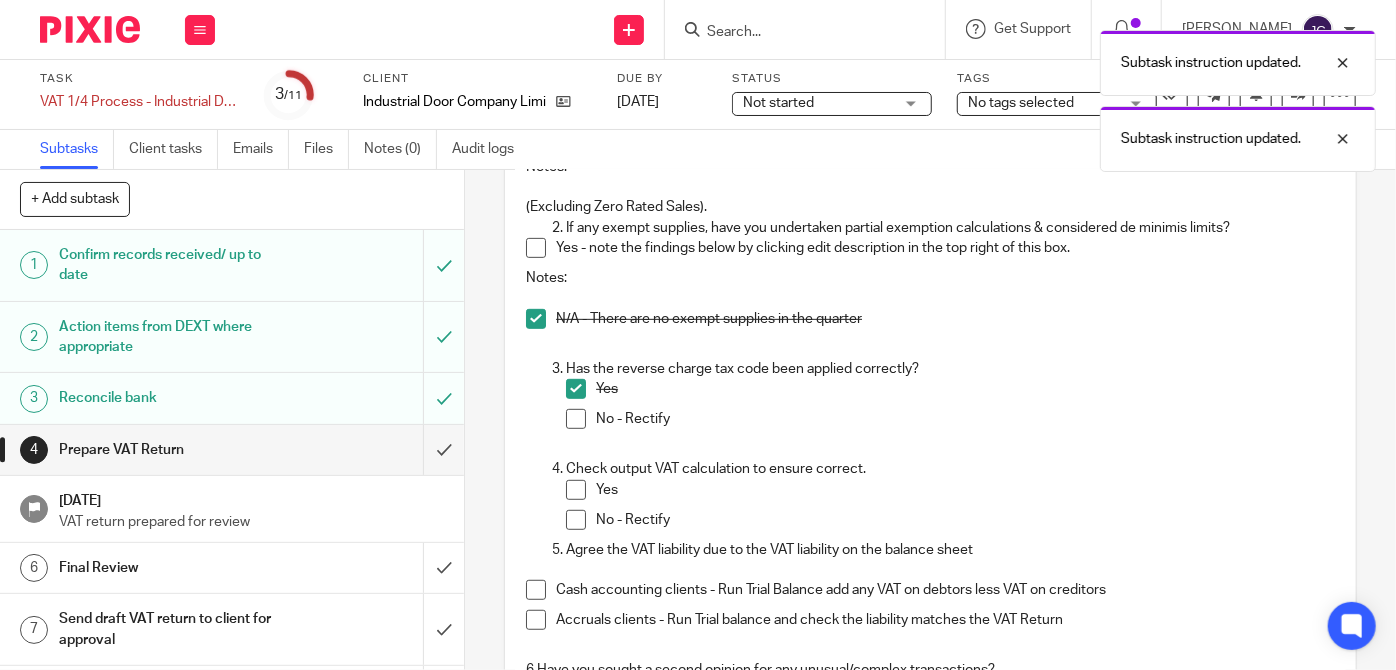 click at bounding box center (576, 490) 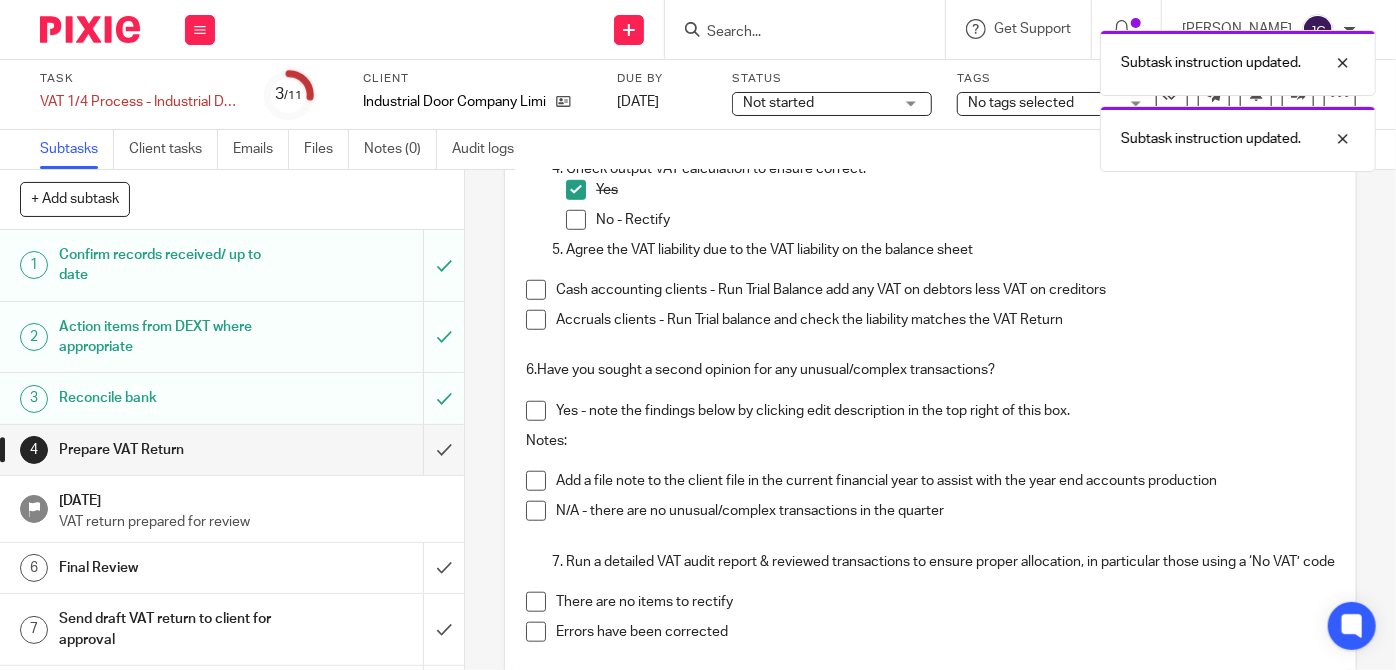 scroll, scrollTop: 766, scrollLeft: 0, axis: vertical 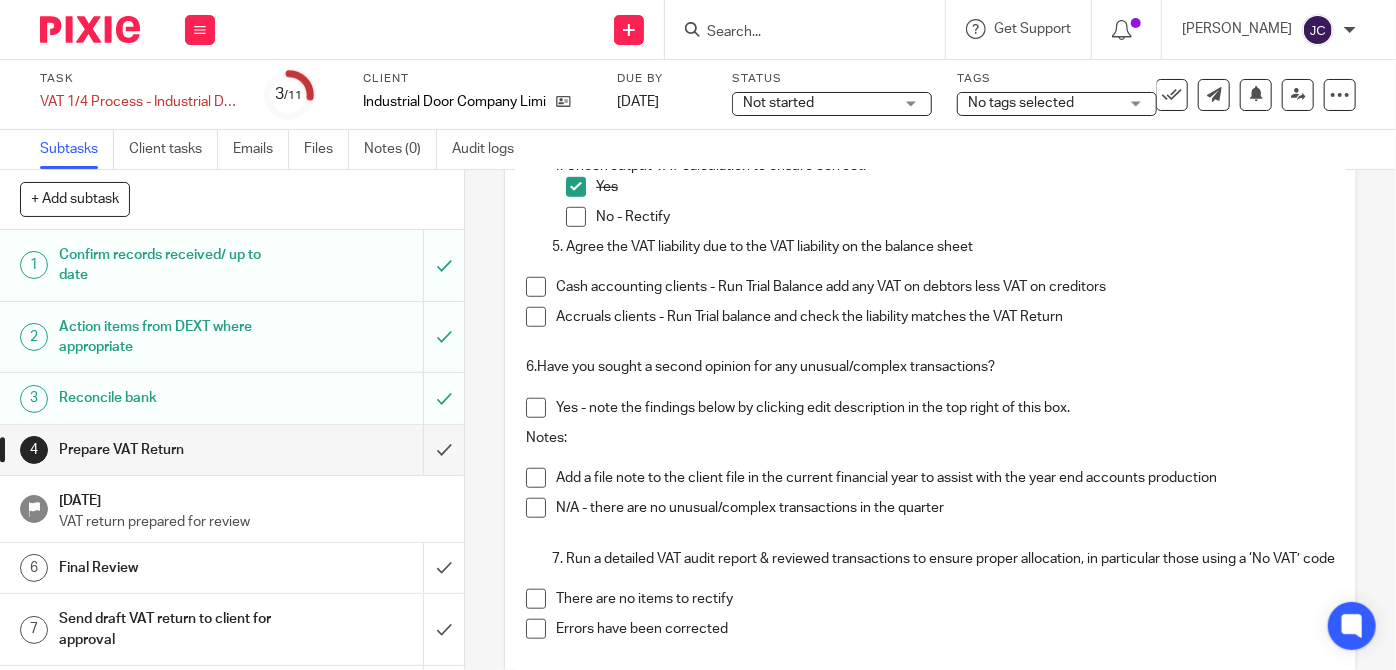click at bounding box center (536, 317) 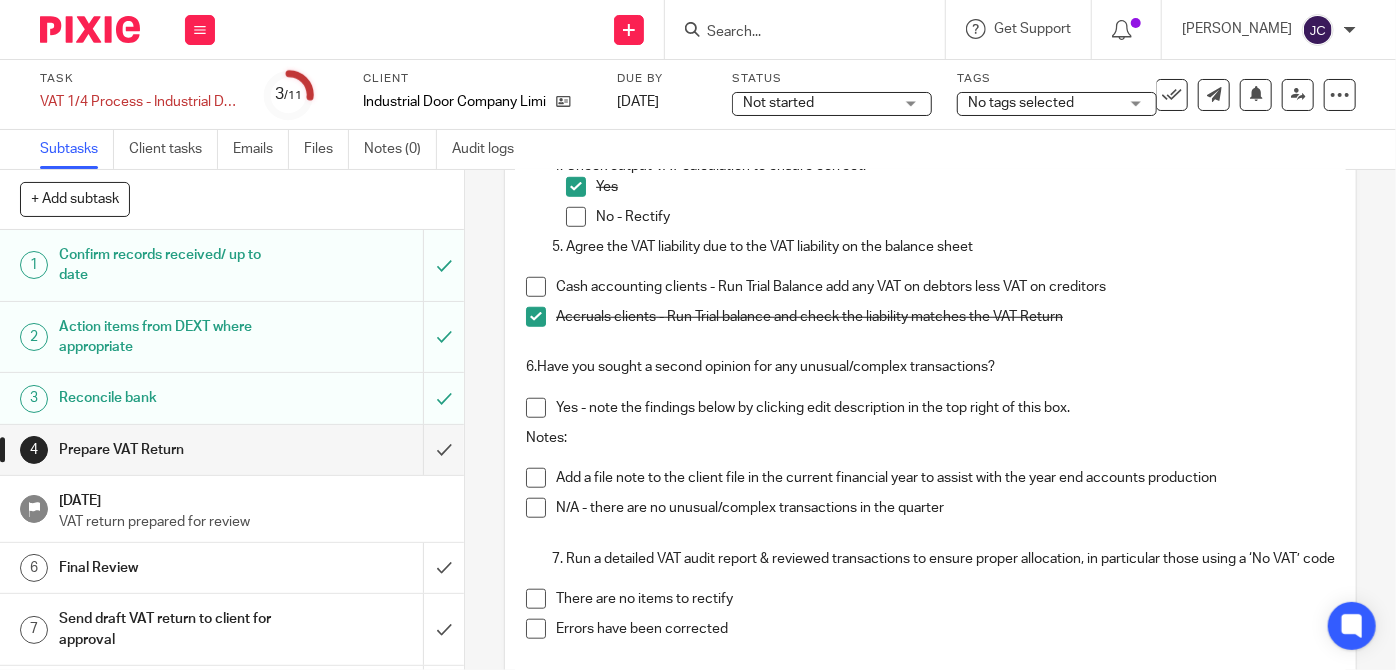 click at bounding box center (536, 508) 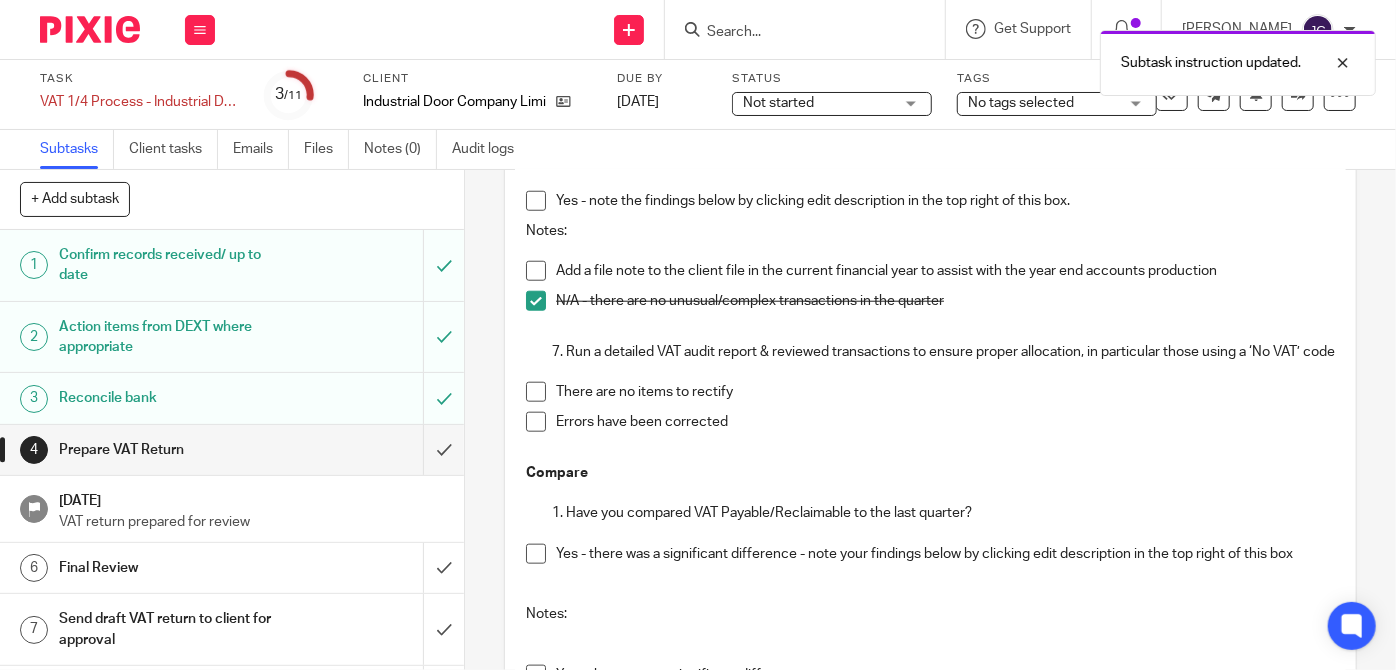 scroll, scrollTop: 1090, scrollLeft: 0, axis: vertical 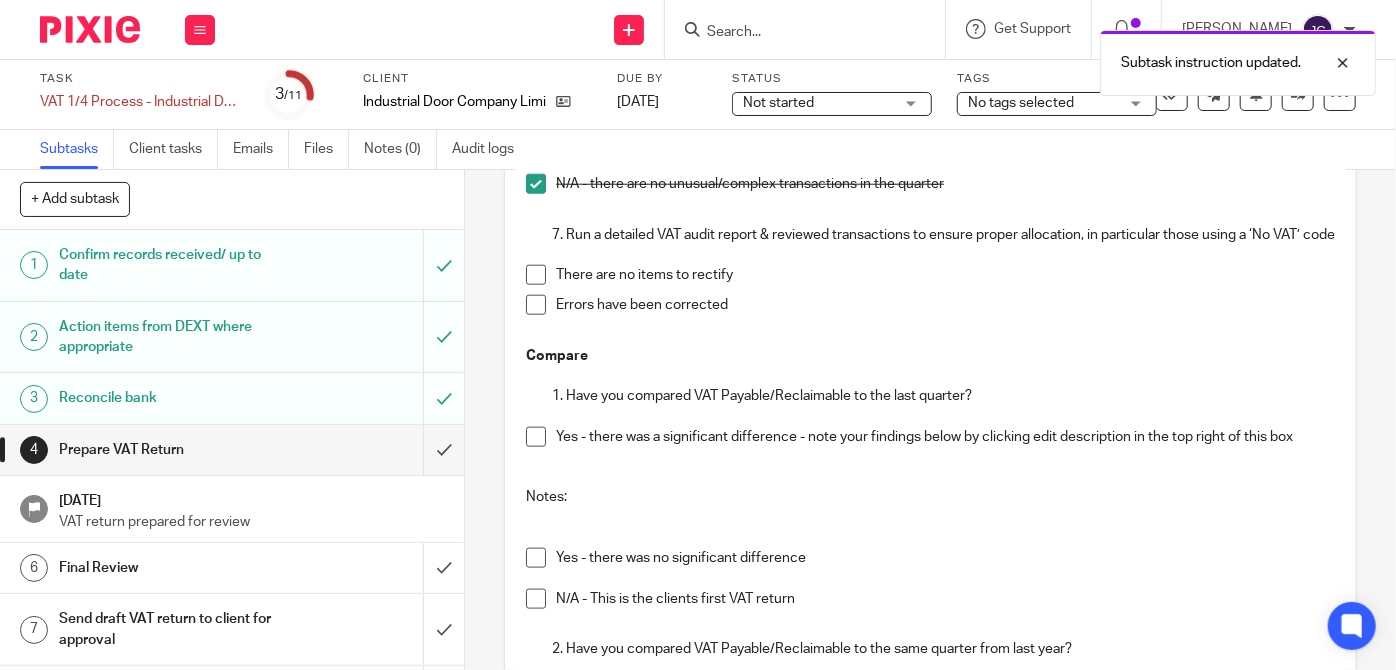 click on "There are no items to rectify" at bounding box center [930, 280] 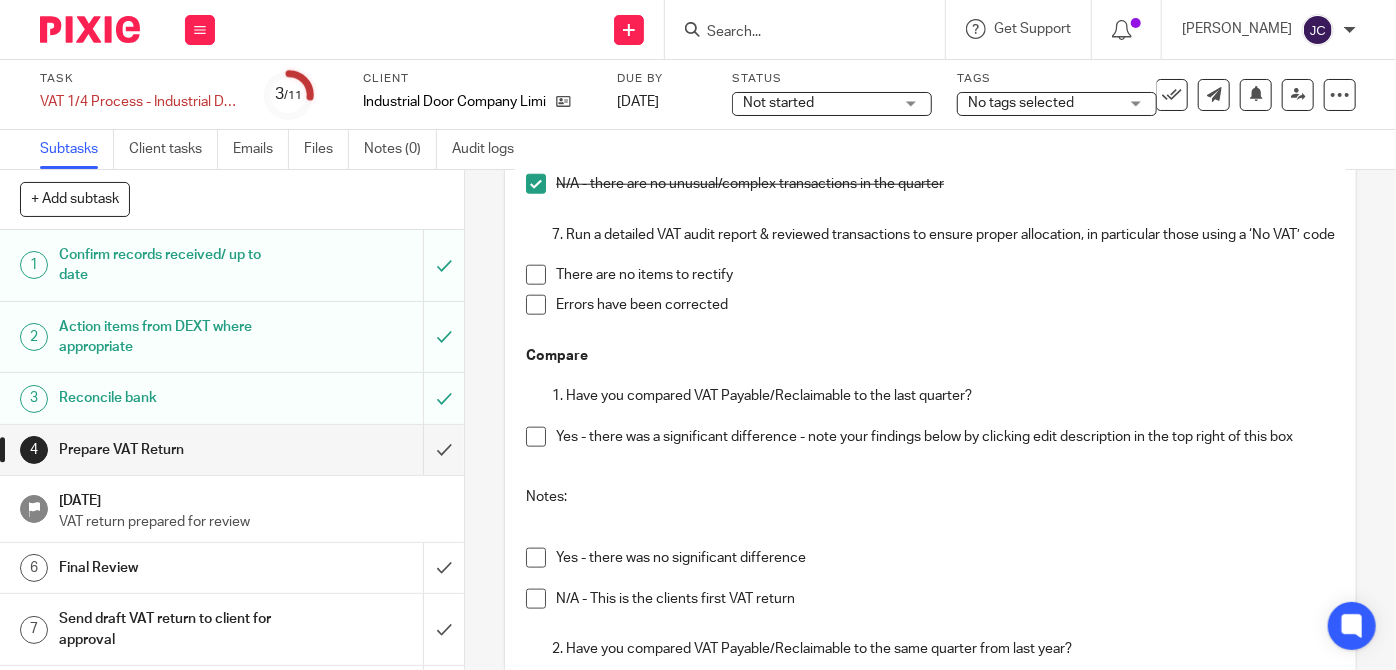 click at bounding box center [536, 275] 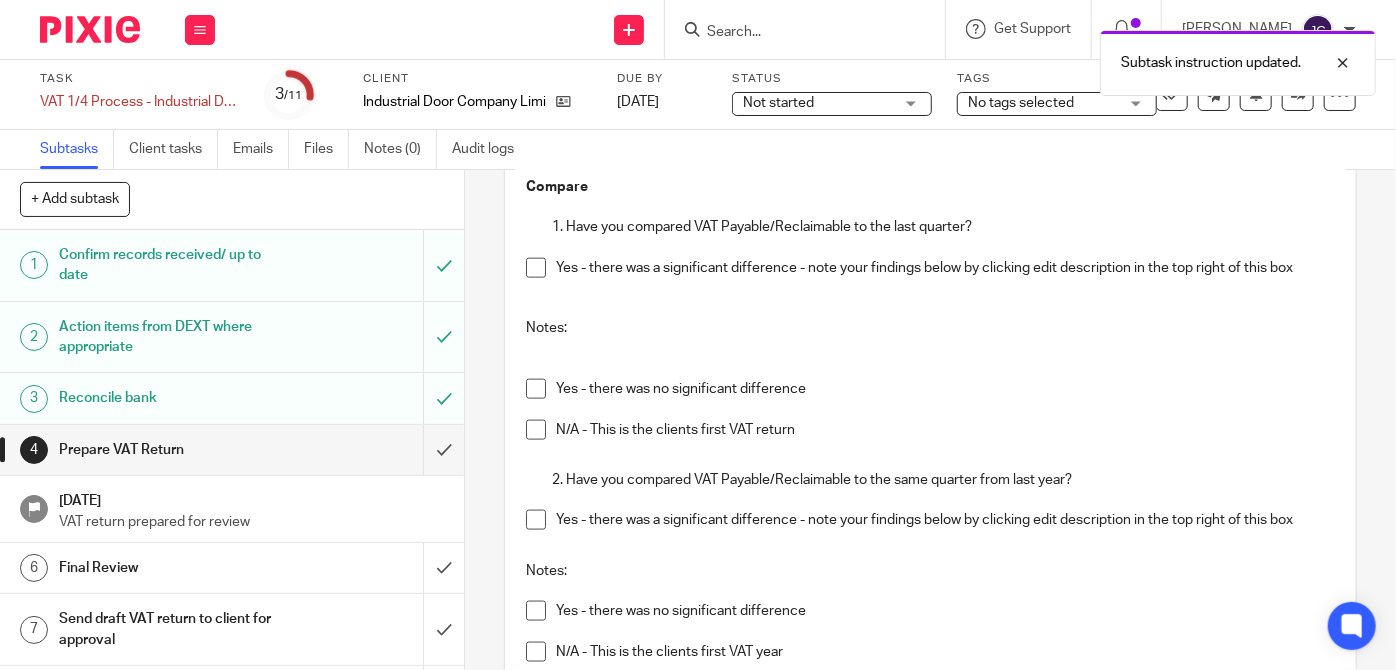scroll, scrollTop: 1266, scrollLeft: 0, axis: vertical 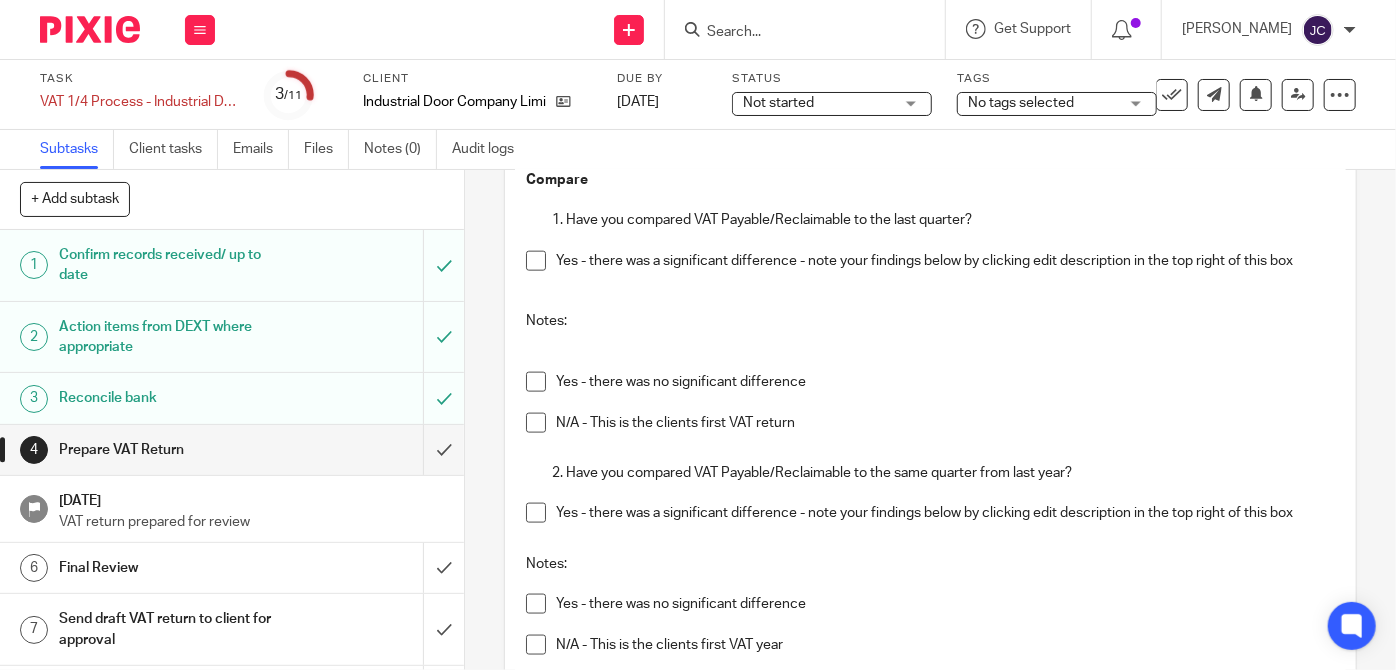 click at bounding box center (536, 261) 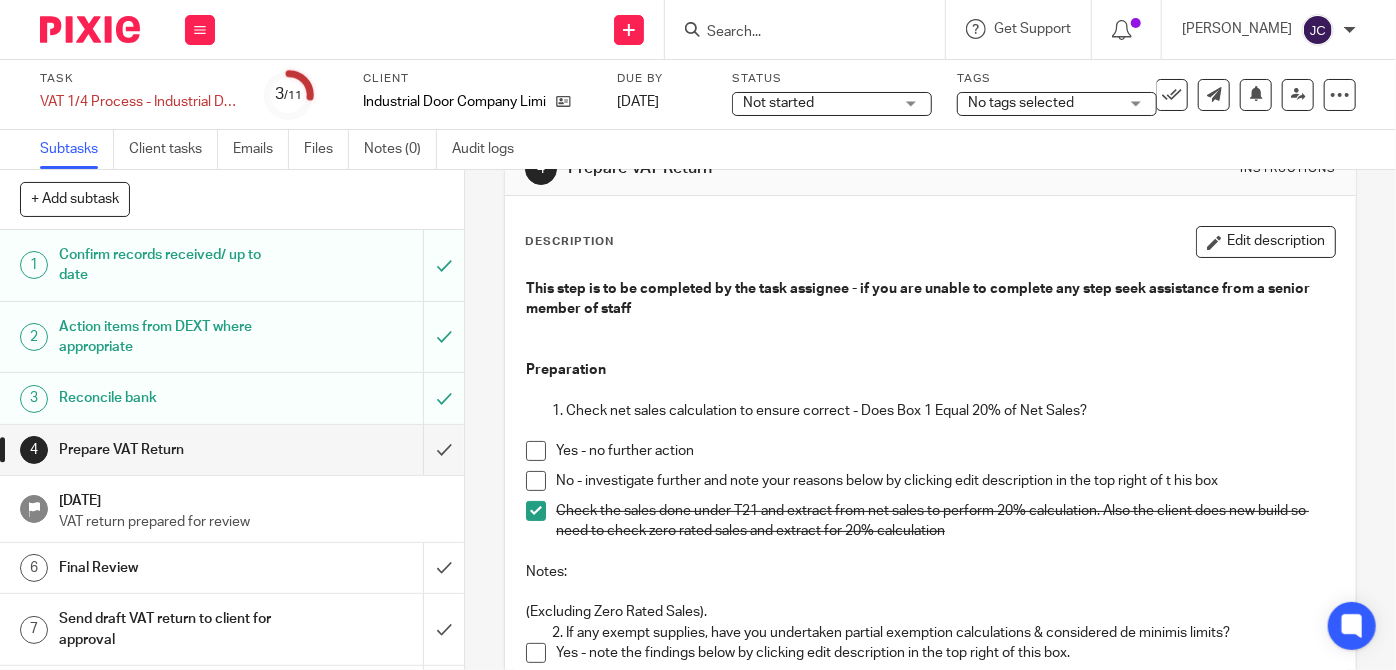 scroll, scrollTop: 0, scrollLeft: 0, axis: both 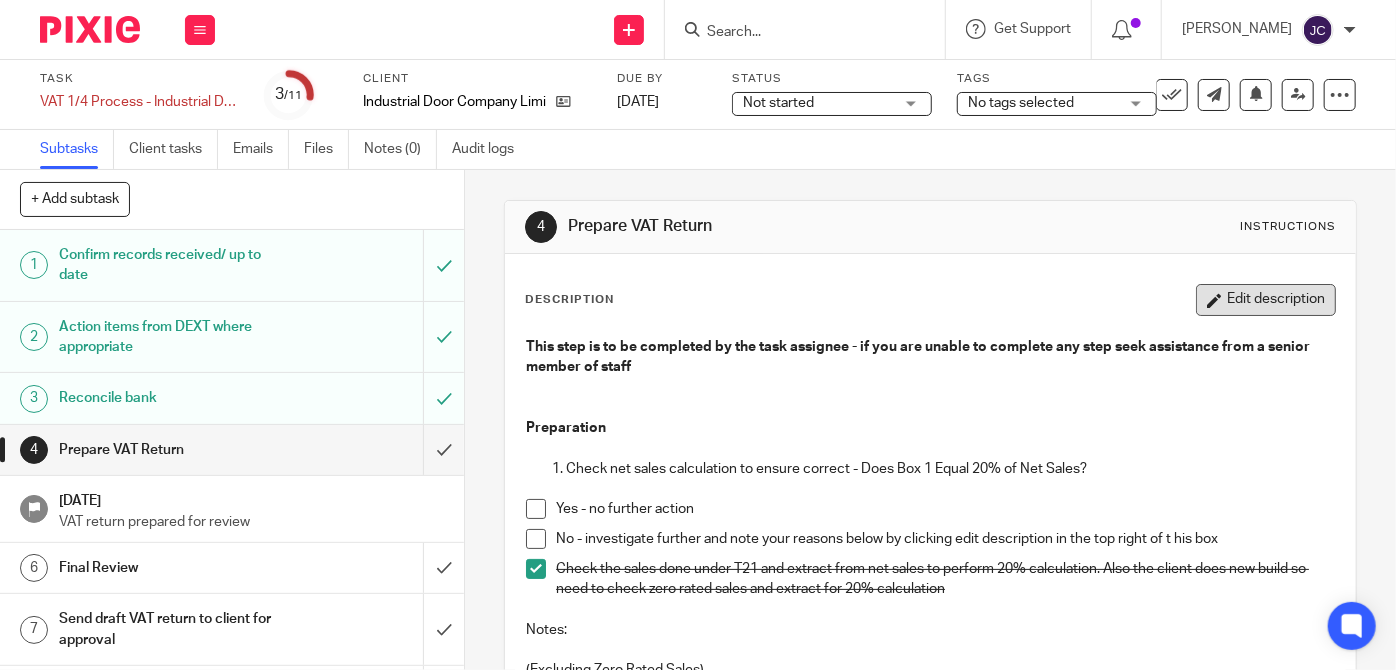 click on "Edit description" at bounding box center [1266, 300] 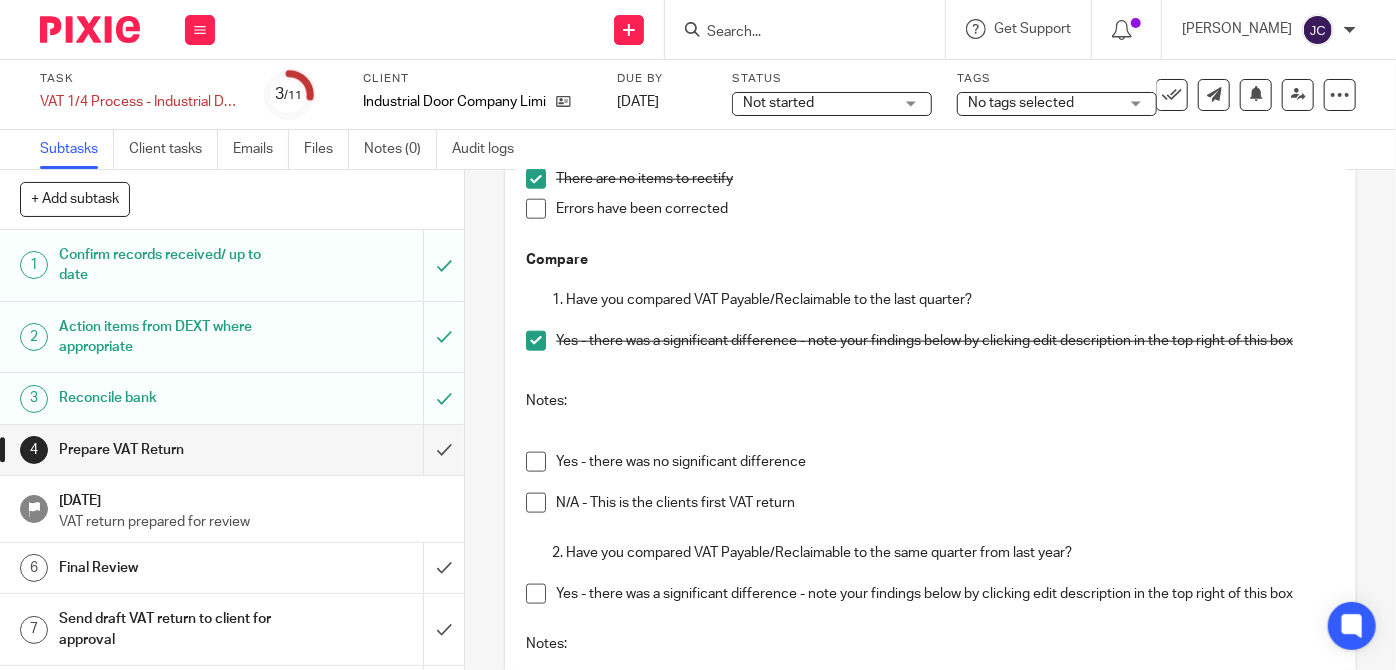 scroll, scrollTop: 1193, scrollLeft: 0, axis: vertical 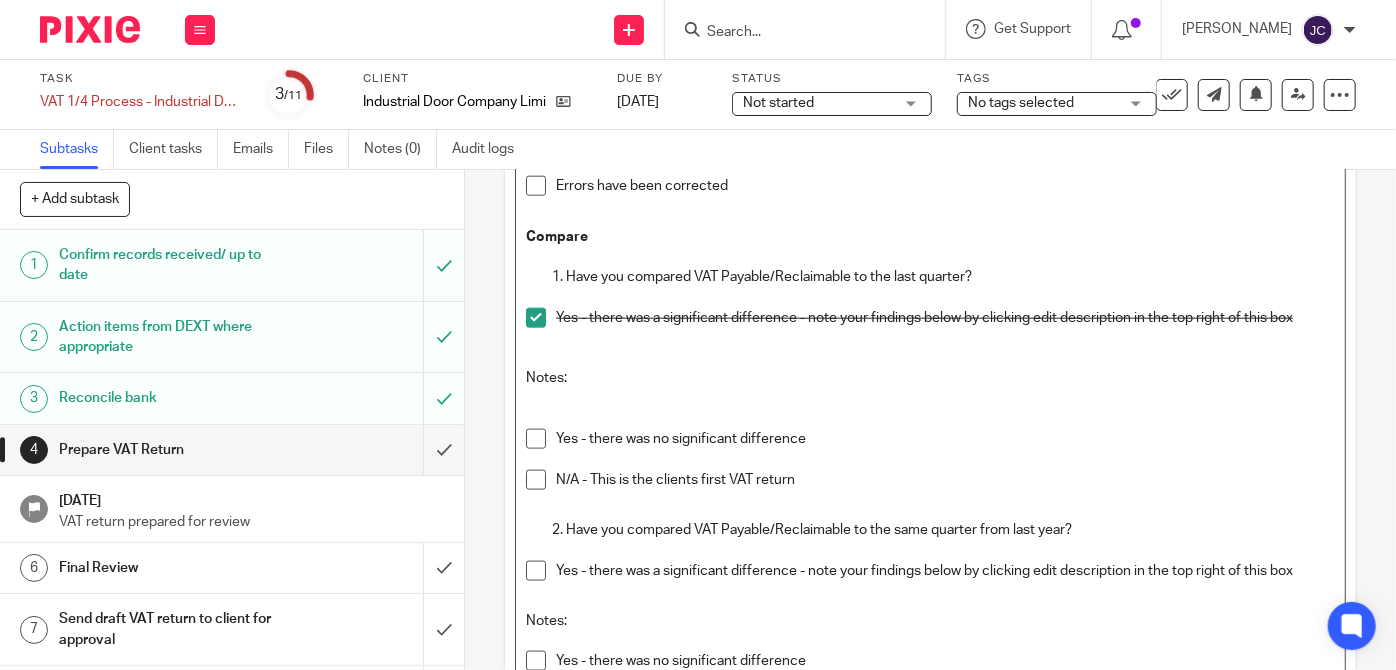 click at bounding box center (930, 358) 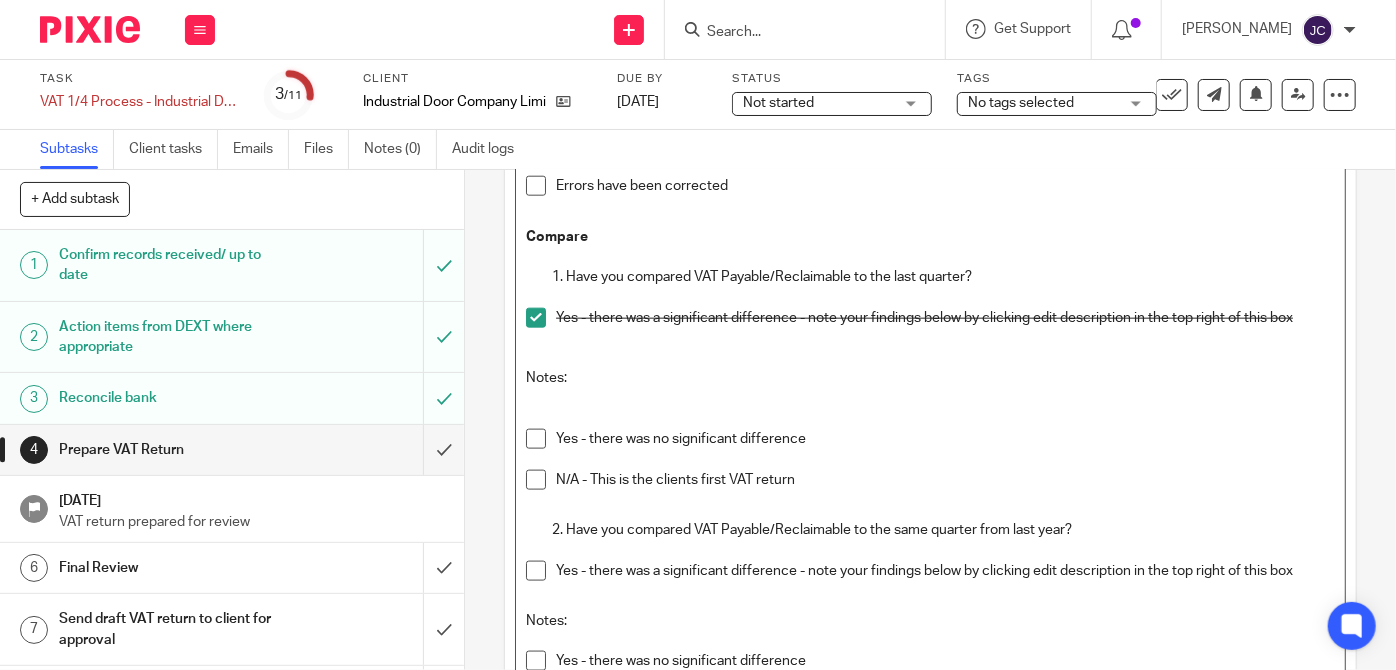 type 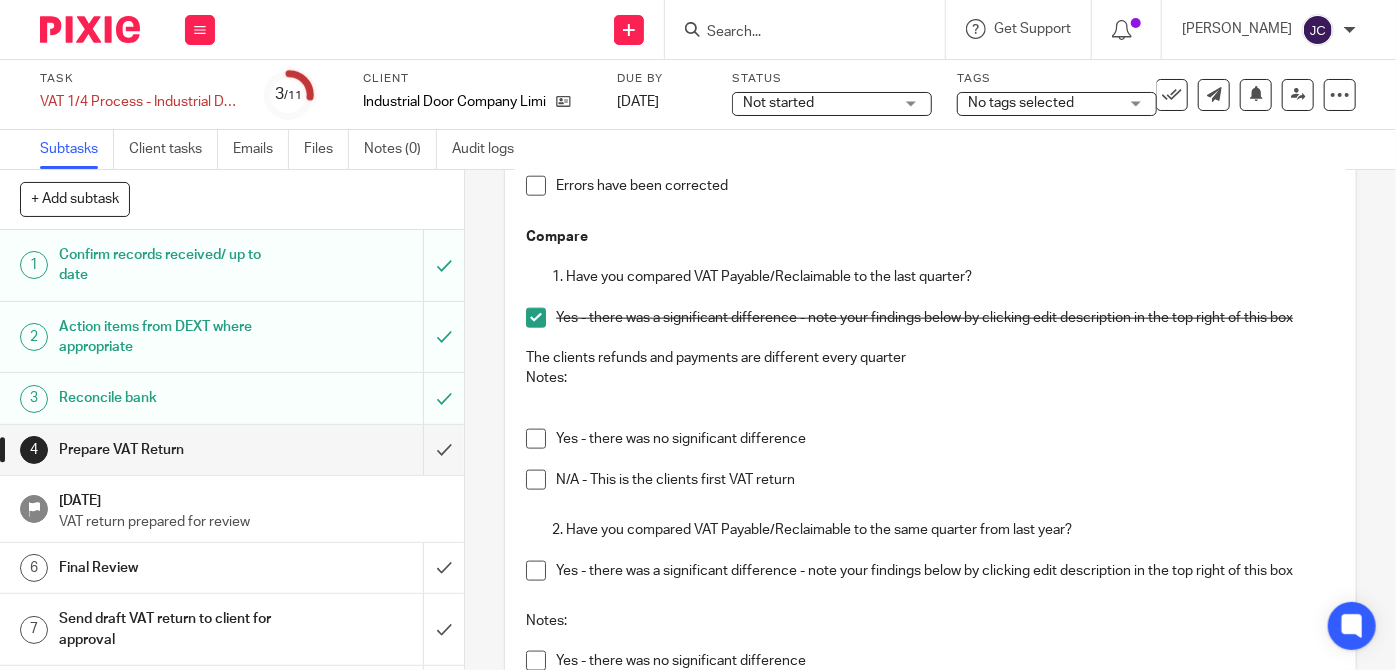 click at bounding box center [930, 601] 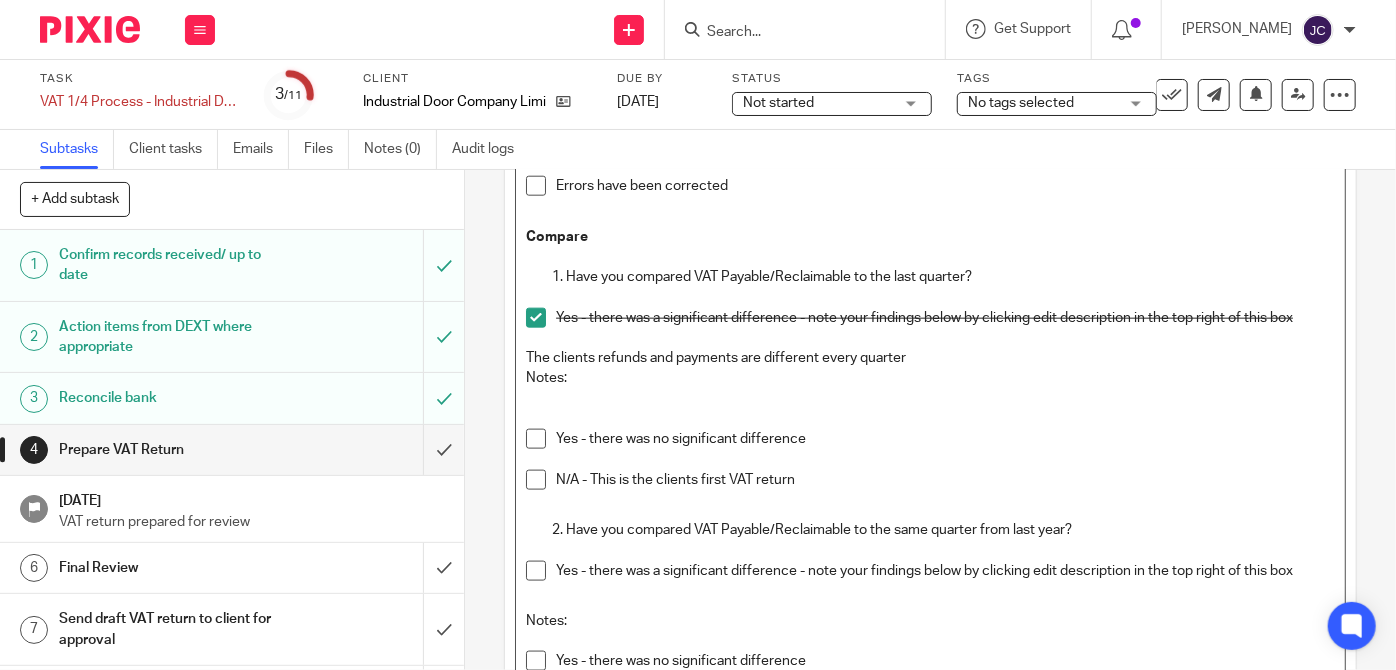 click at bounding box center (536, 571) 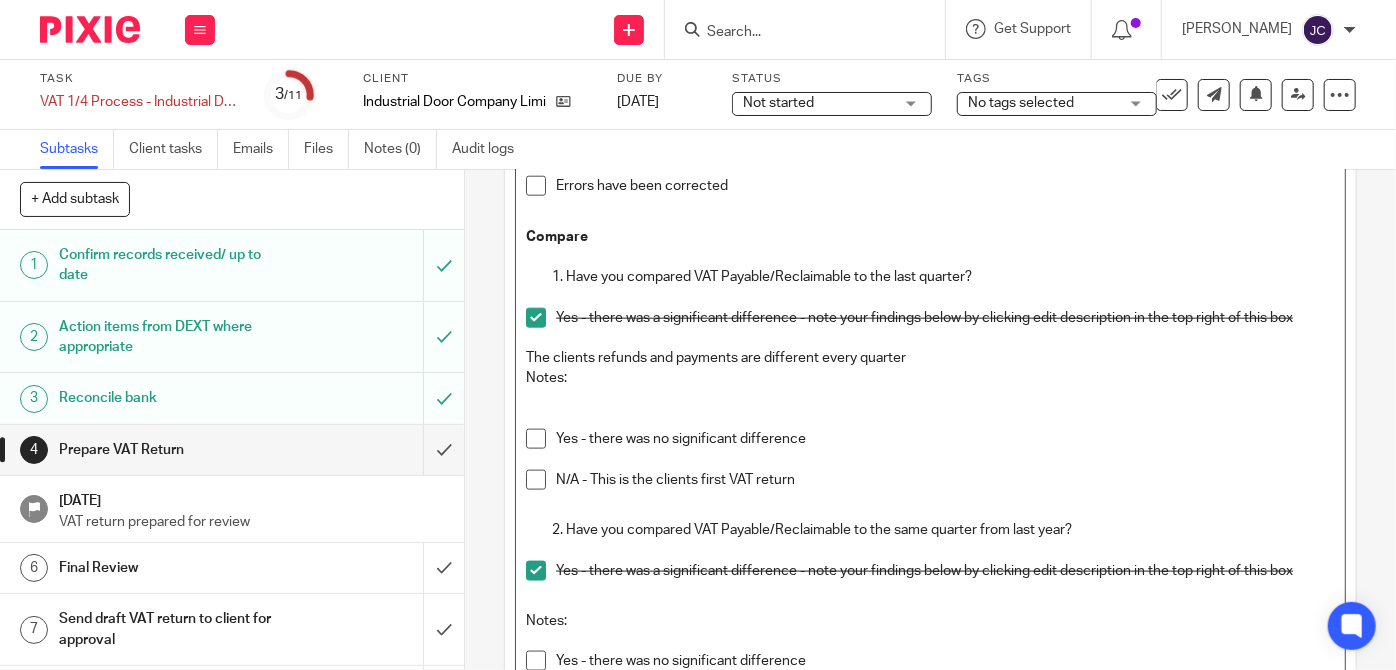 click on "Notes:" at bounding box center [930, 621] 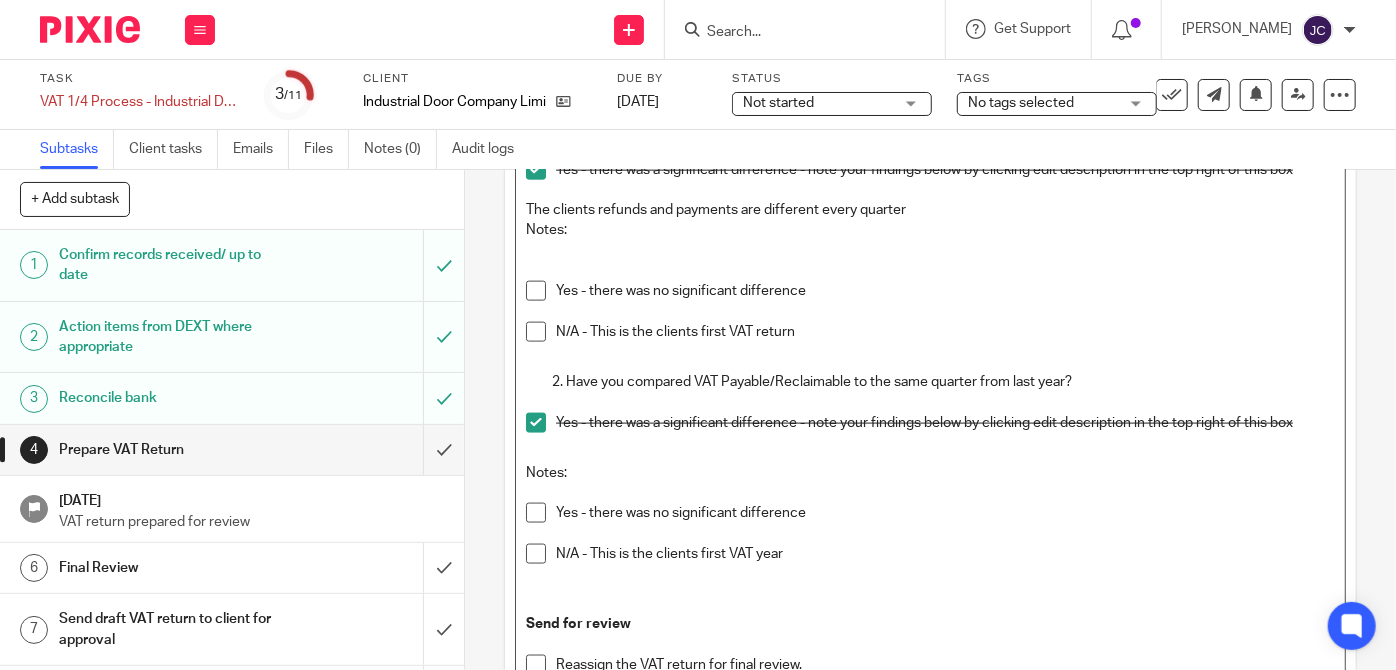 scroll, scrollTop: 1361, scrollLeft: 0, axis: vertical 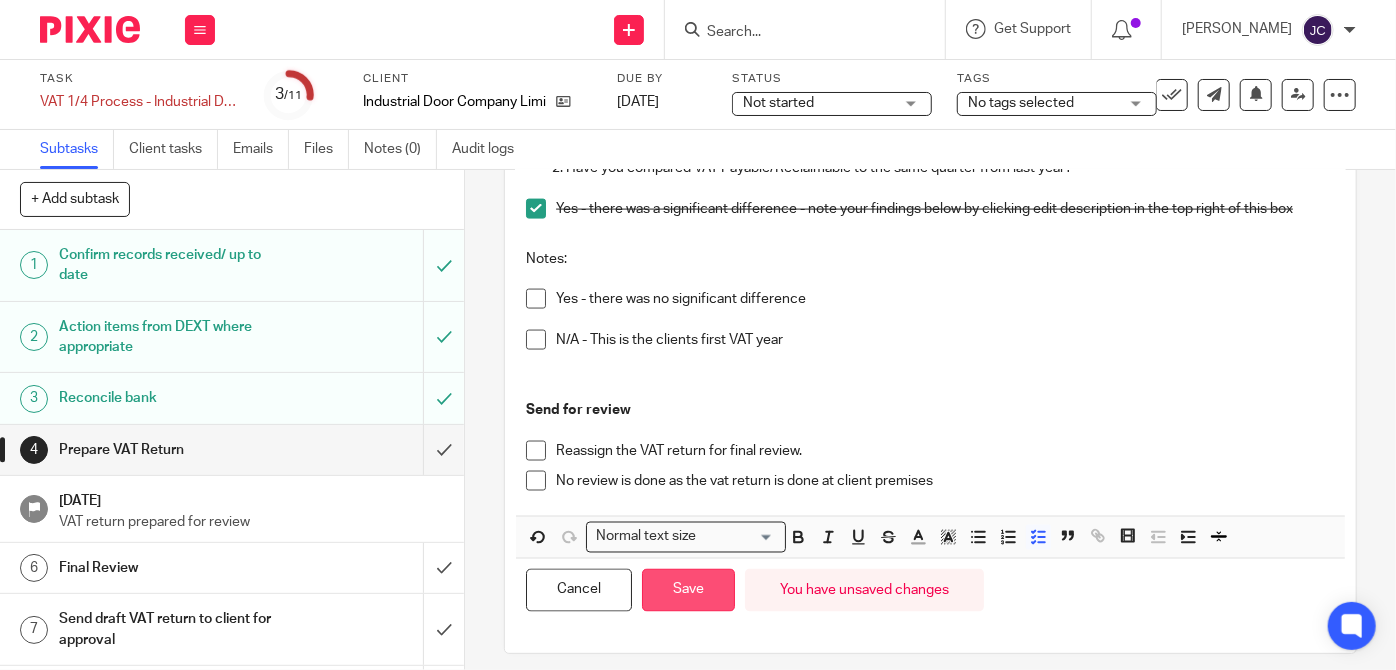 click on "Save" at bounding box center [688, 590] 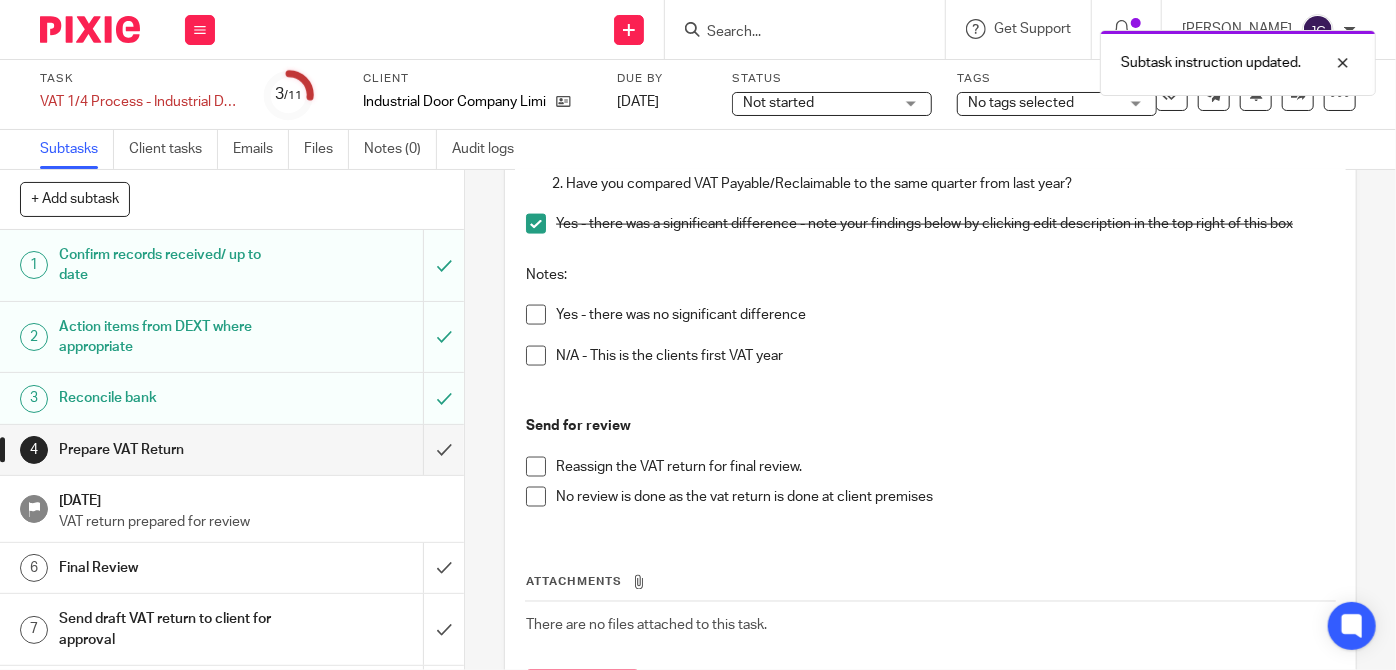 scroll, scrollTop: 1571, scrollLeft: 0, axis: vertical 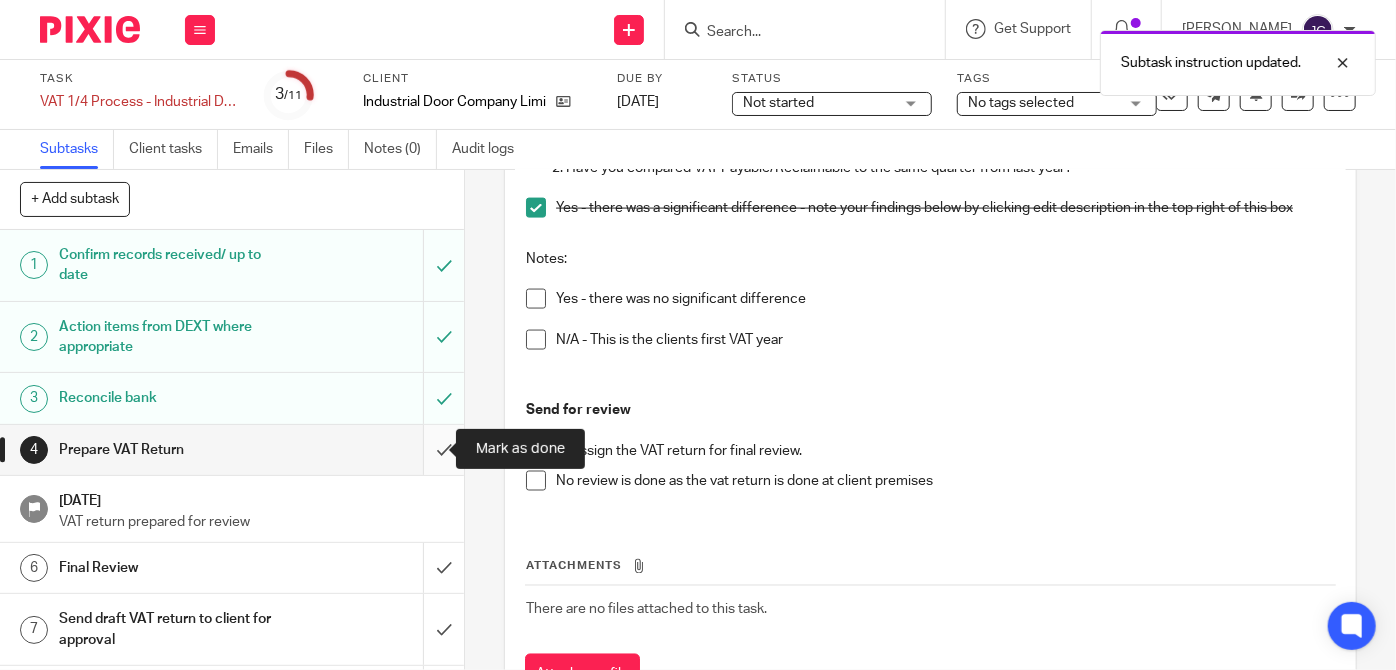 click at bounding box center [232, 450] 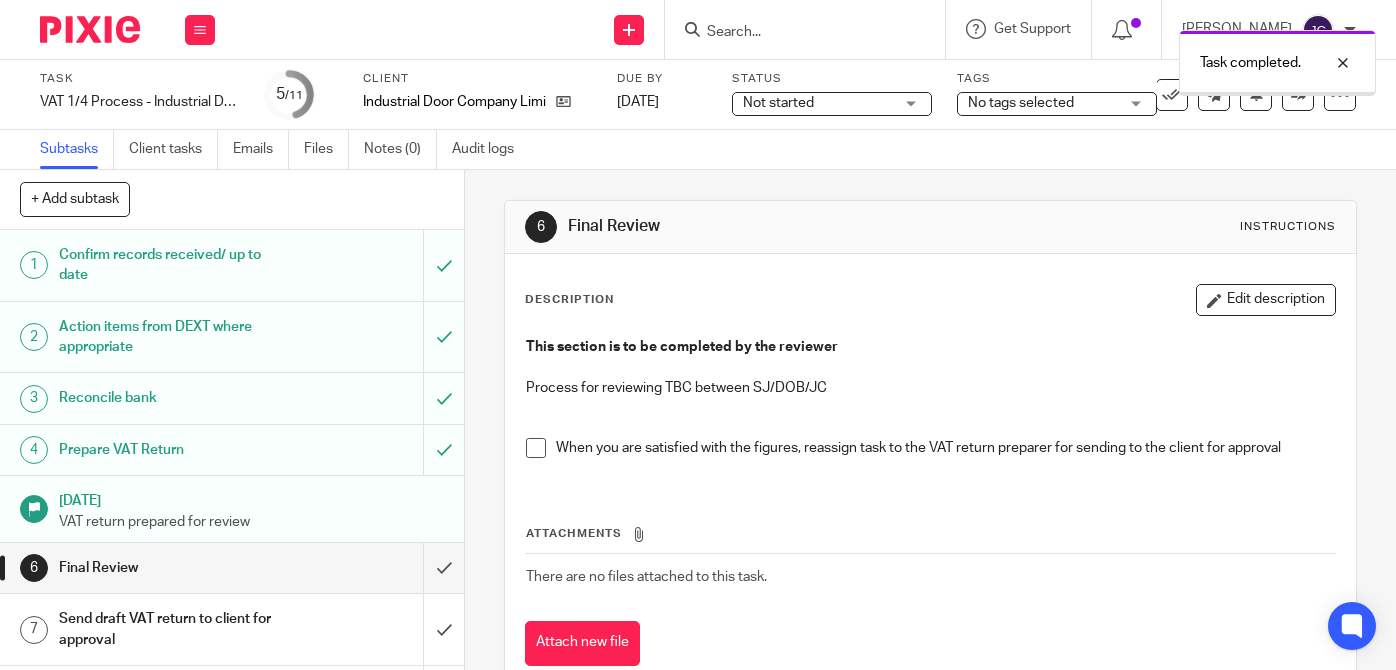 scroll, scrollTop: 0, scrollLeft: 0, axis: both 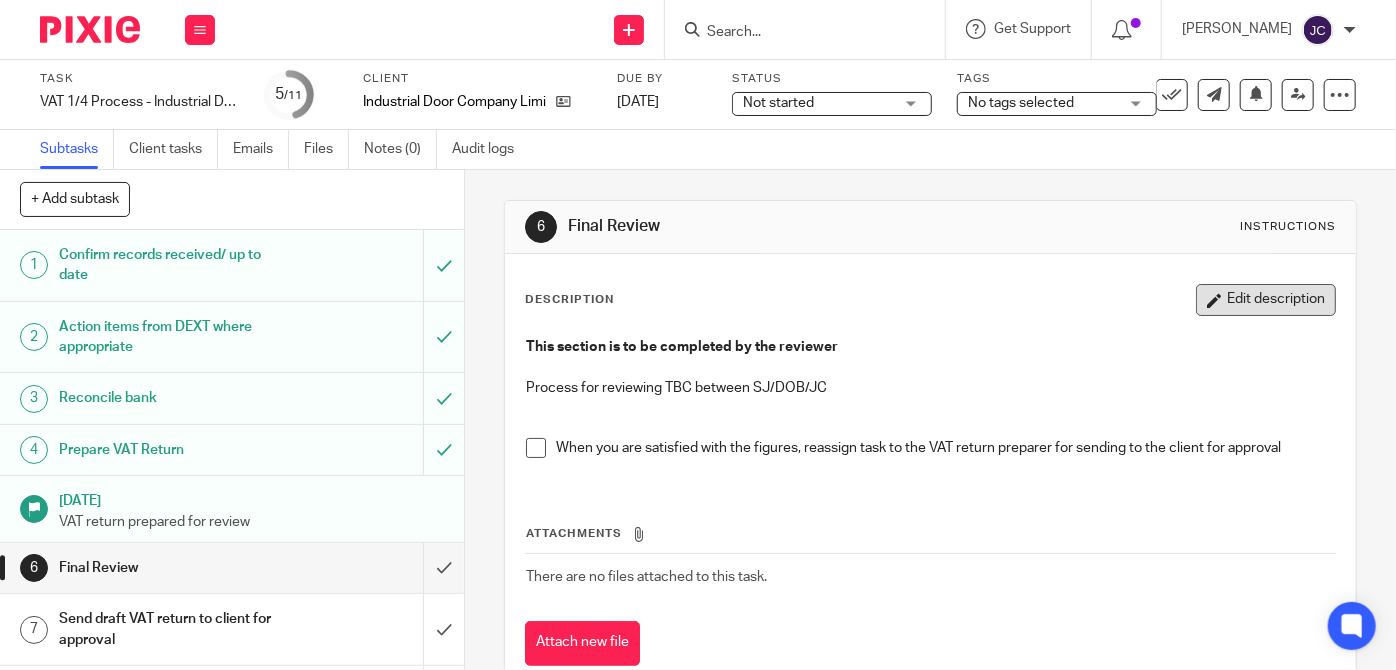 click on "Edit description" at bounding box center (1266, 300) 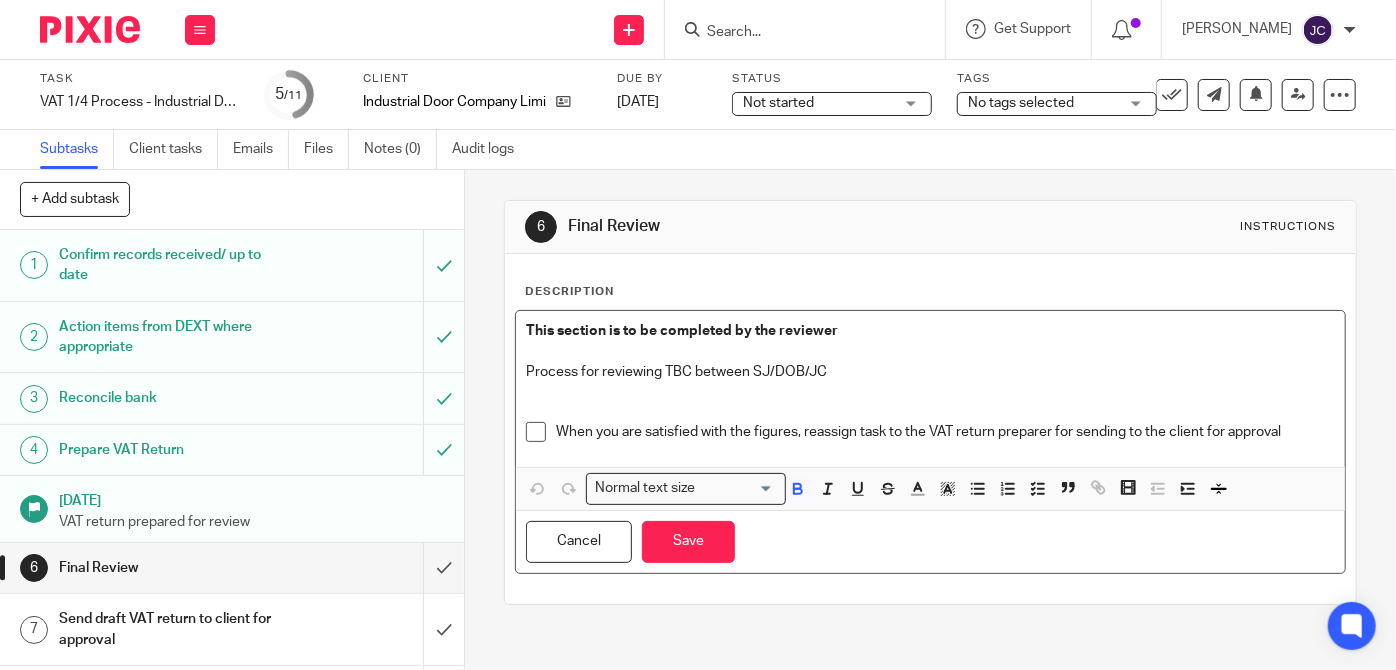 click at bounding box center [536, 432] 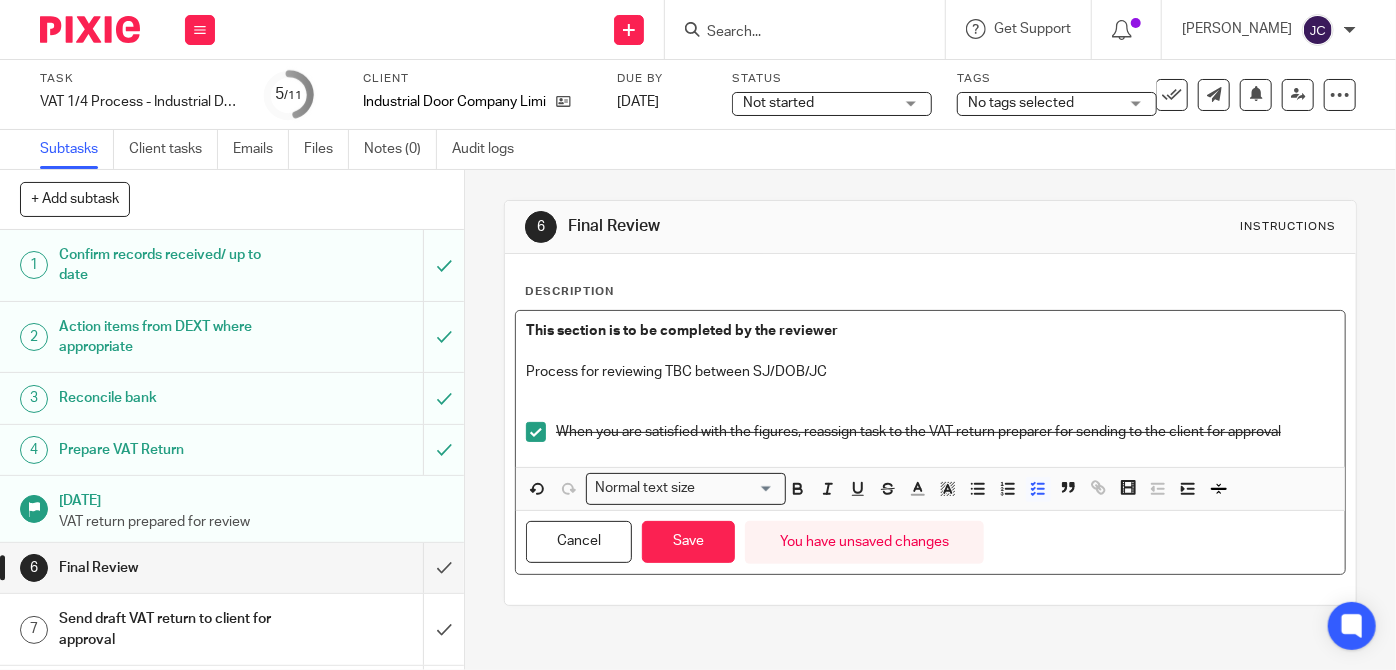 click on "When you are satisfied with the figures, reassign task to the VAT return preparer for sending to the client for approval" at bounding box center [945, 432] 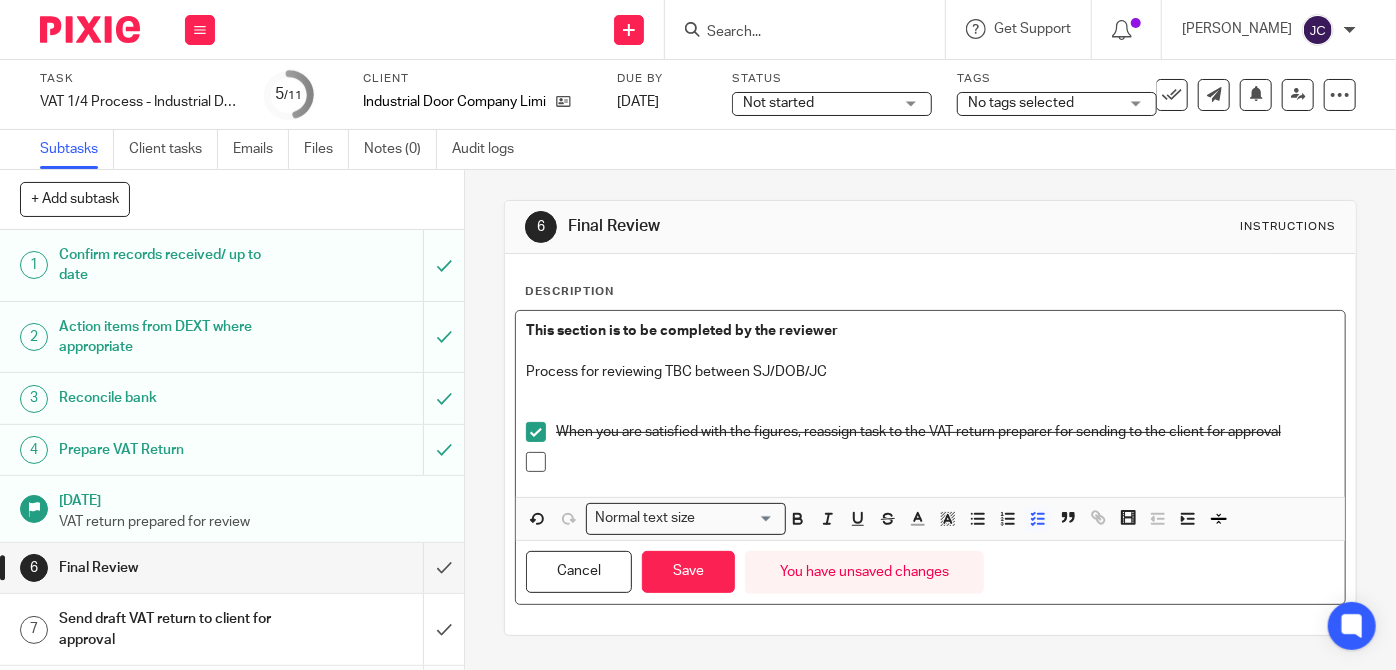 type 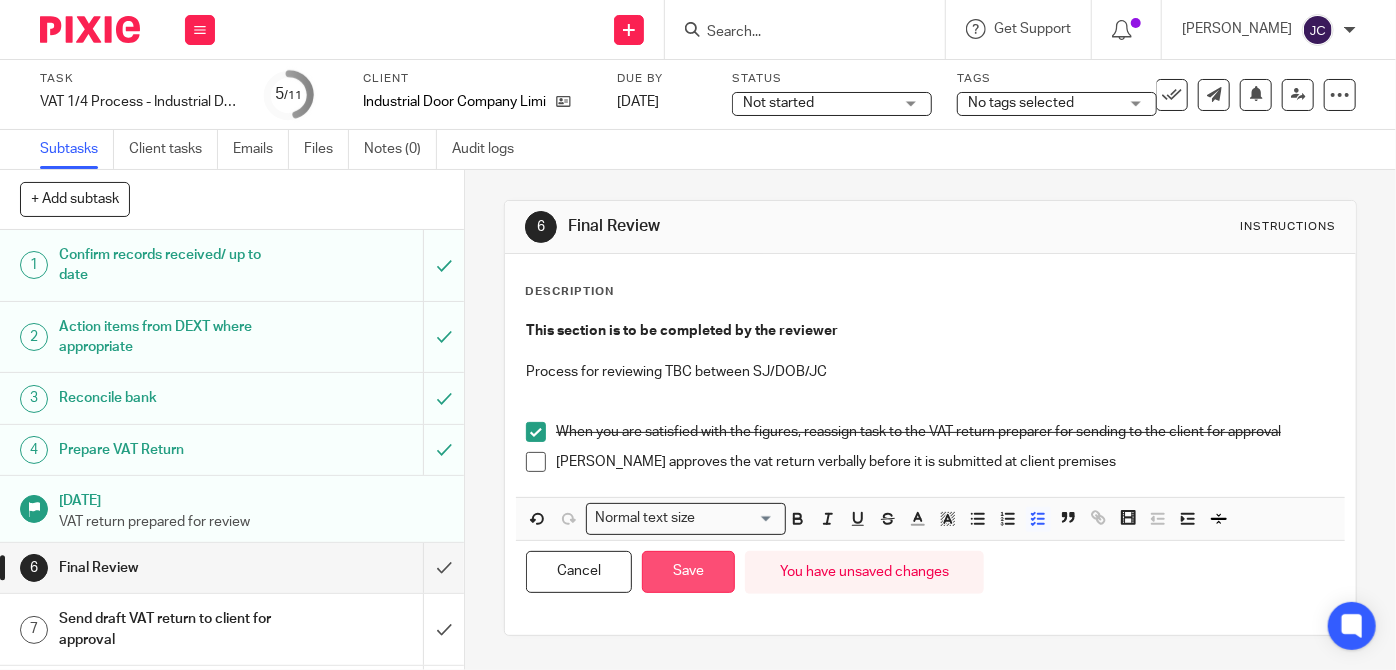 click on "Save" at bounding box center (688, 572) 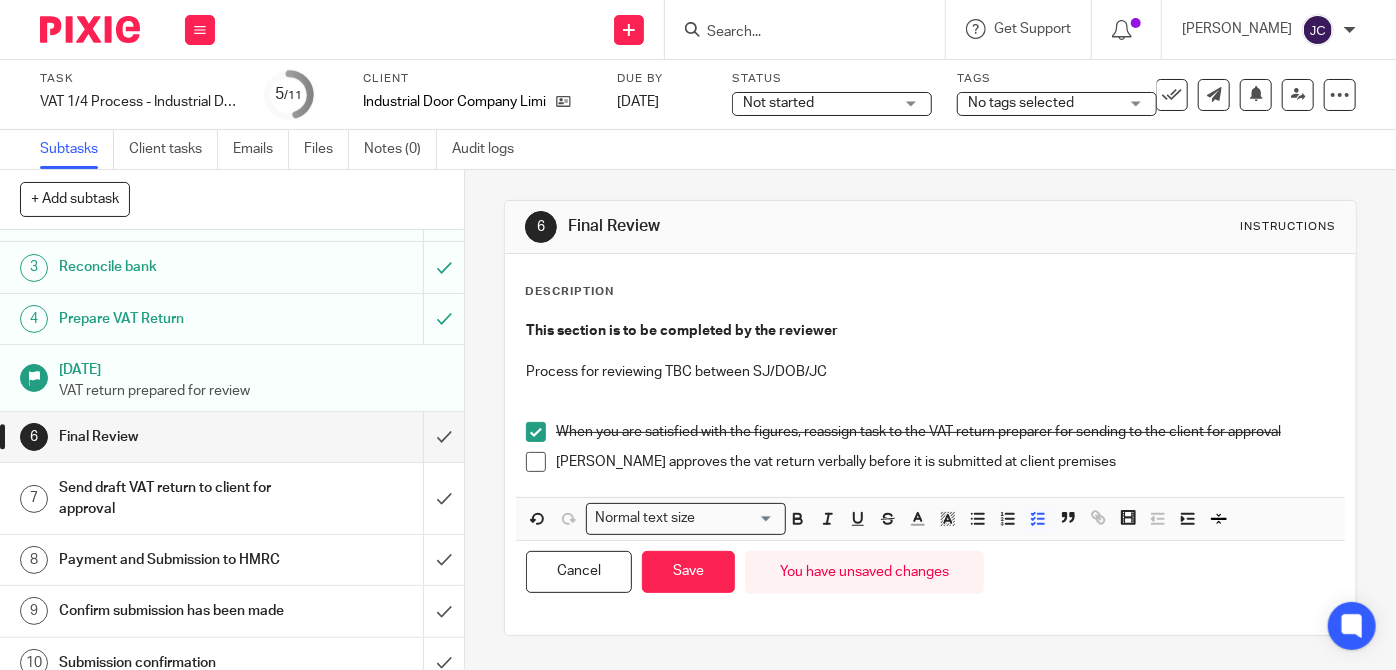 scroll, scrollTop: 141, scrollLeft: 0, axis: vertical 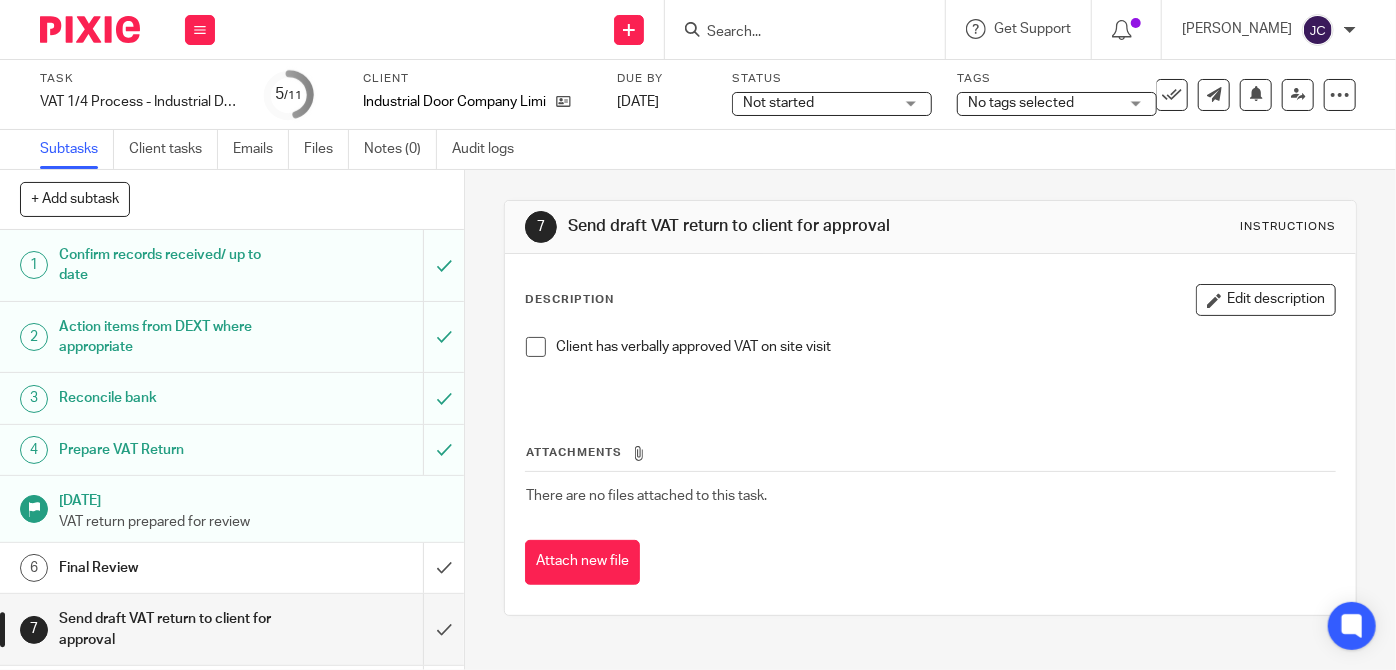 click at bounding box center (536, 347) 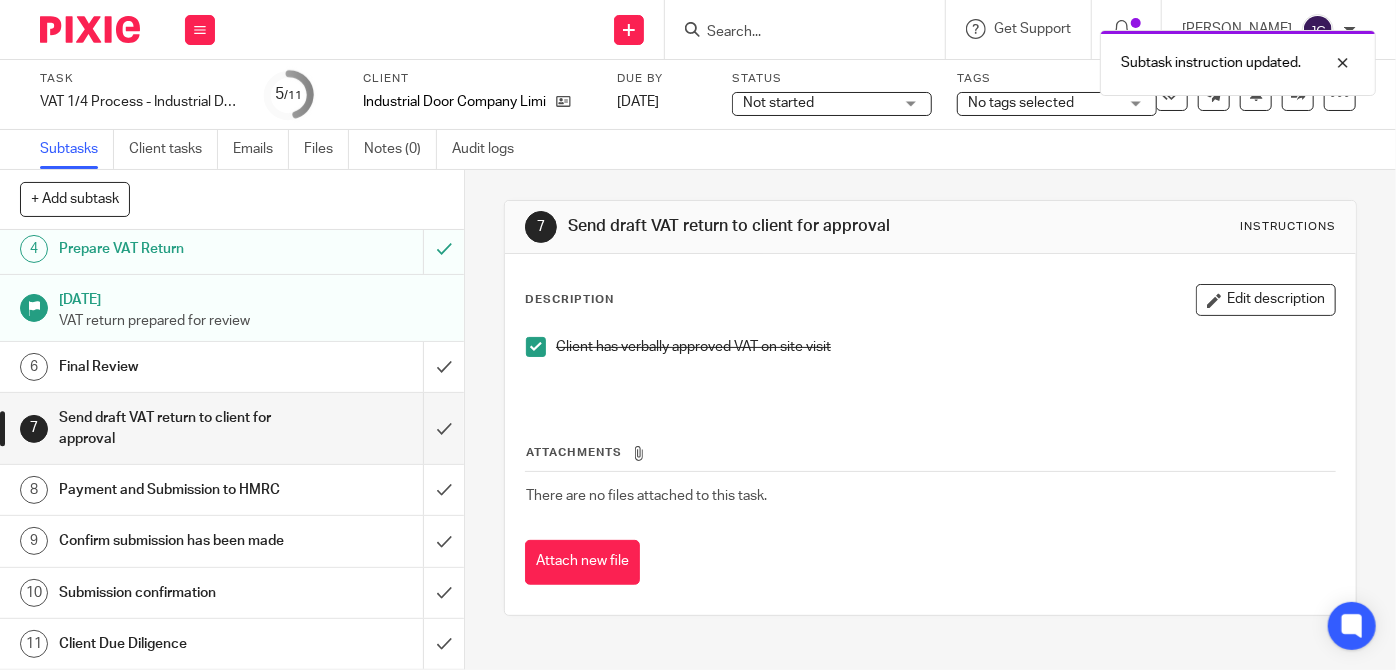 scroll, scrollTop: 238, scrollLeft: 0, axis: vertical 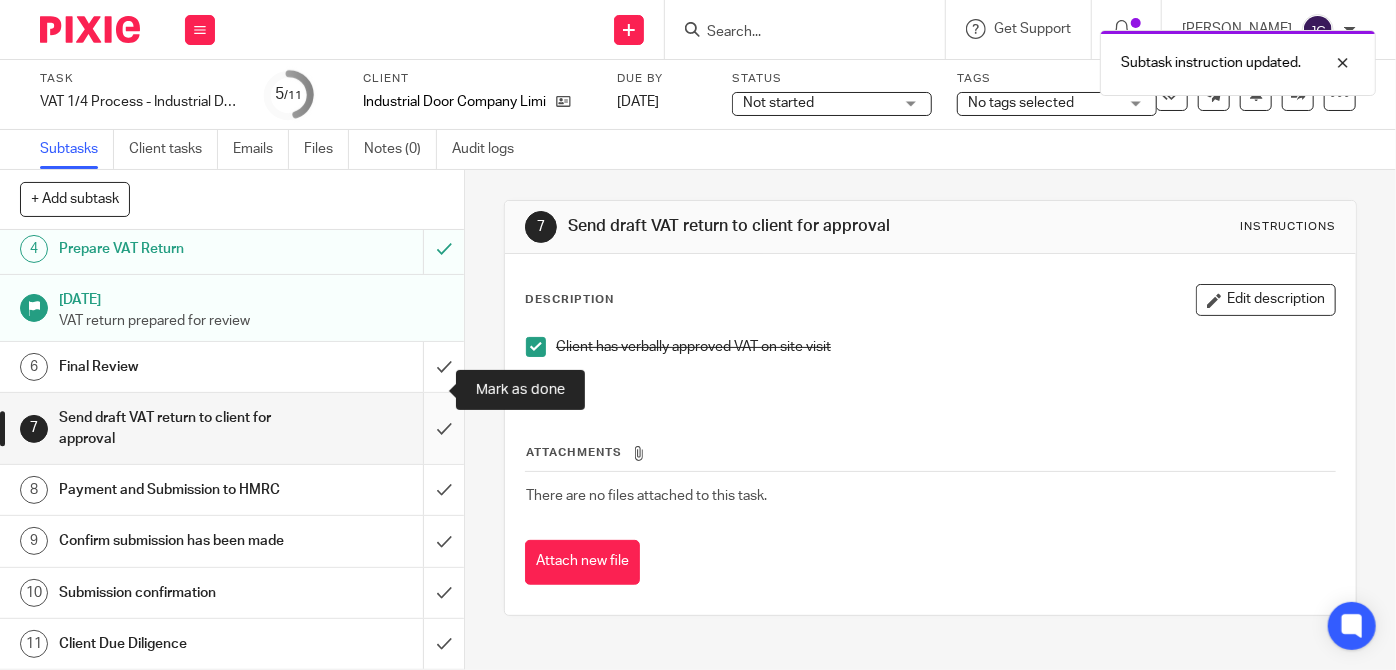 click at bounding box center [232, 428] 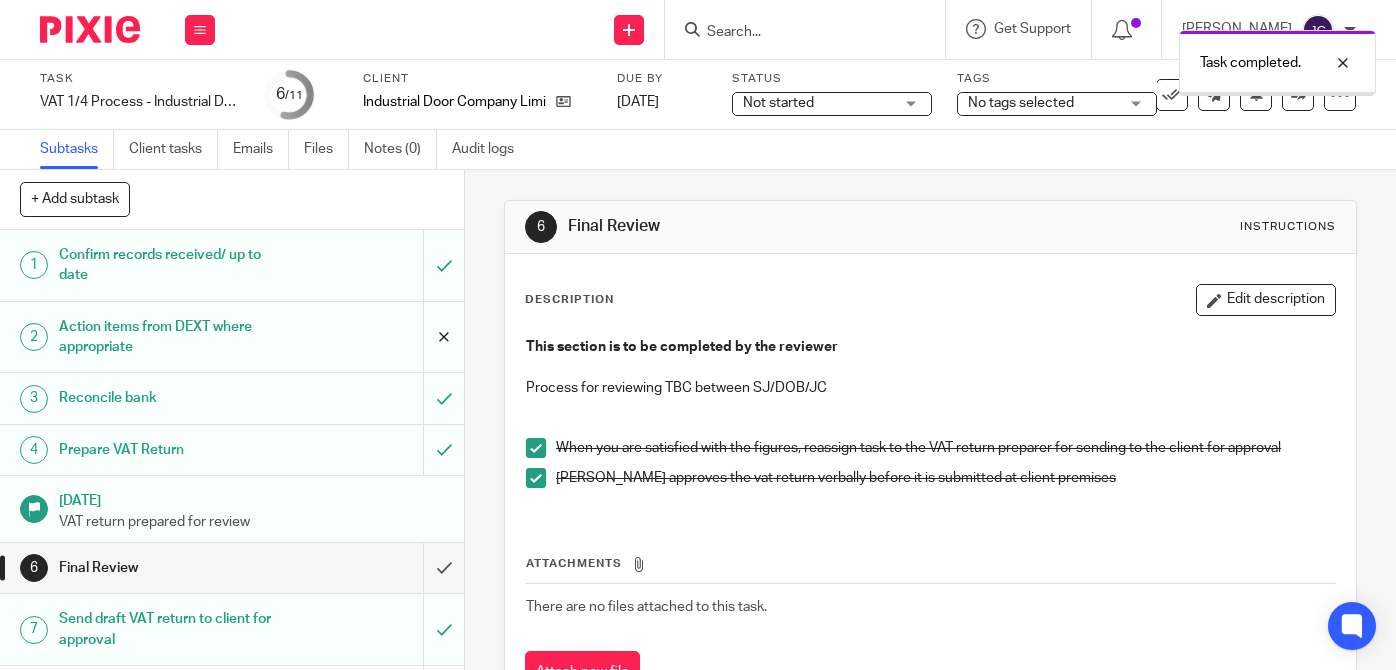 scroll, scrollTop: 0, scrollLeft: 0, axis: both 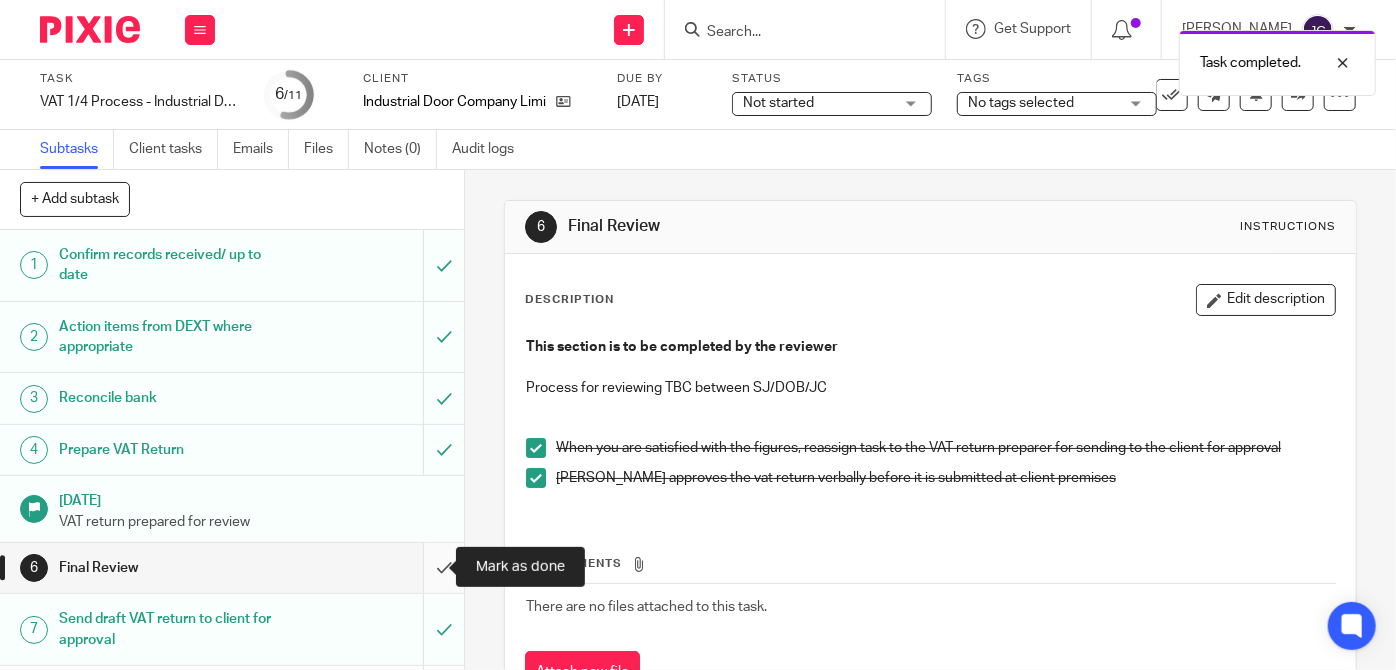 click at bounding box center [232, 568] 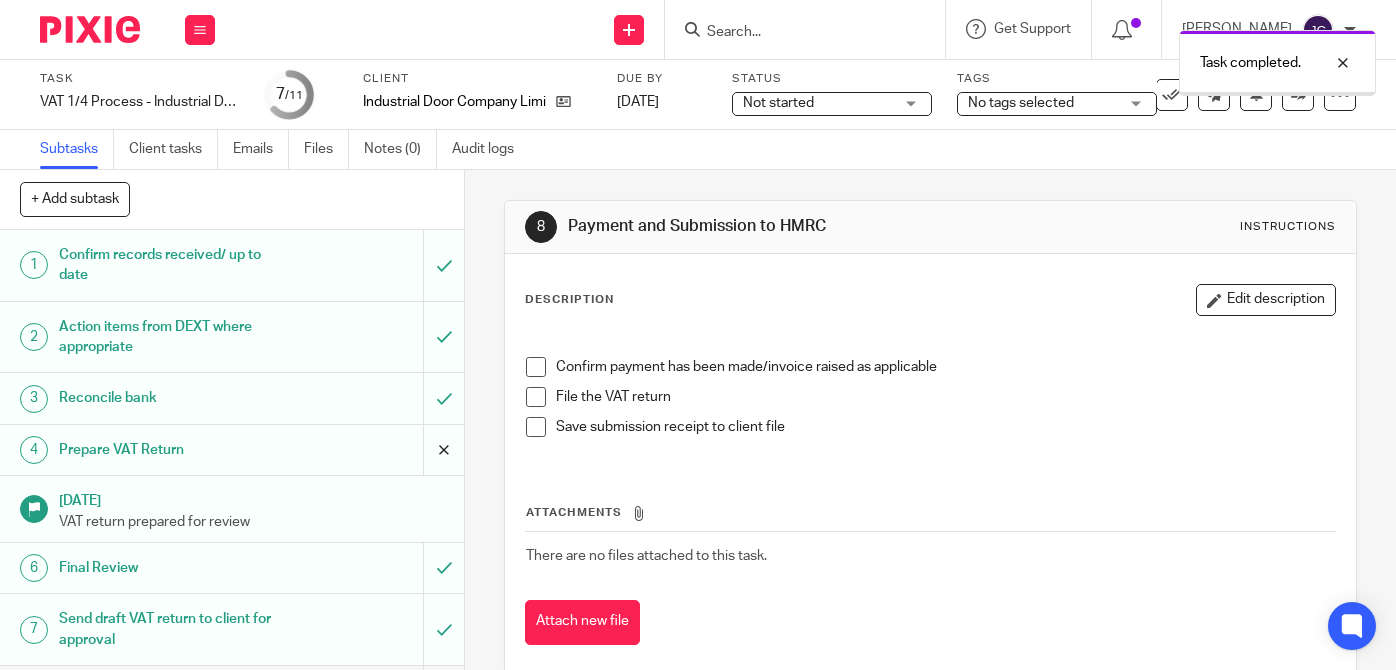 scroll, scrollTop: 0, scrollLeft: 0, axis: both 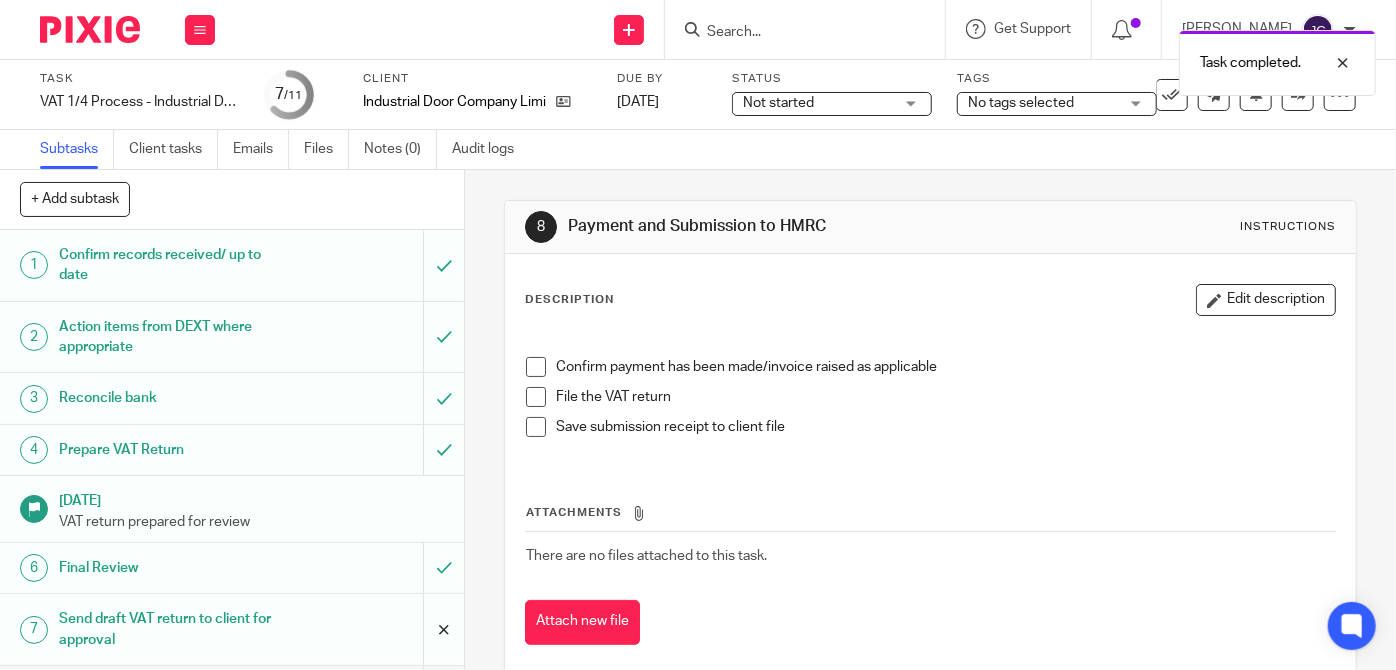 drag, startPoint x: 447, startPoint y: 477, endPoint x: 443, endPoint y: 630, distance: 153.05228 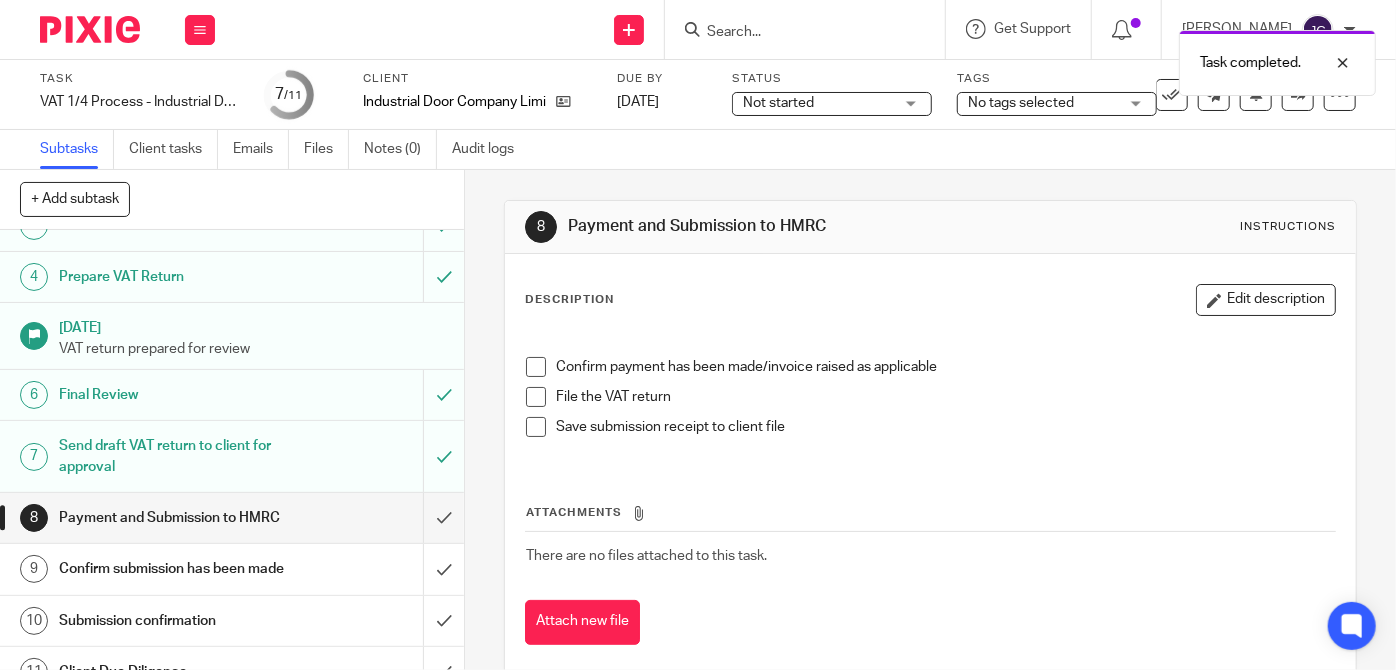 scroll, scrollTop: 238, scrollLeft: 0, axis: vertical 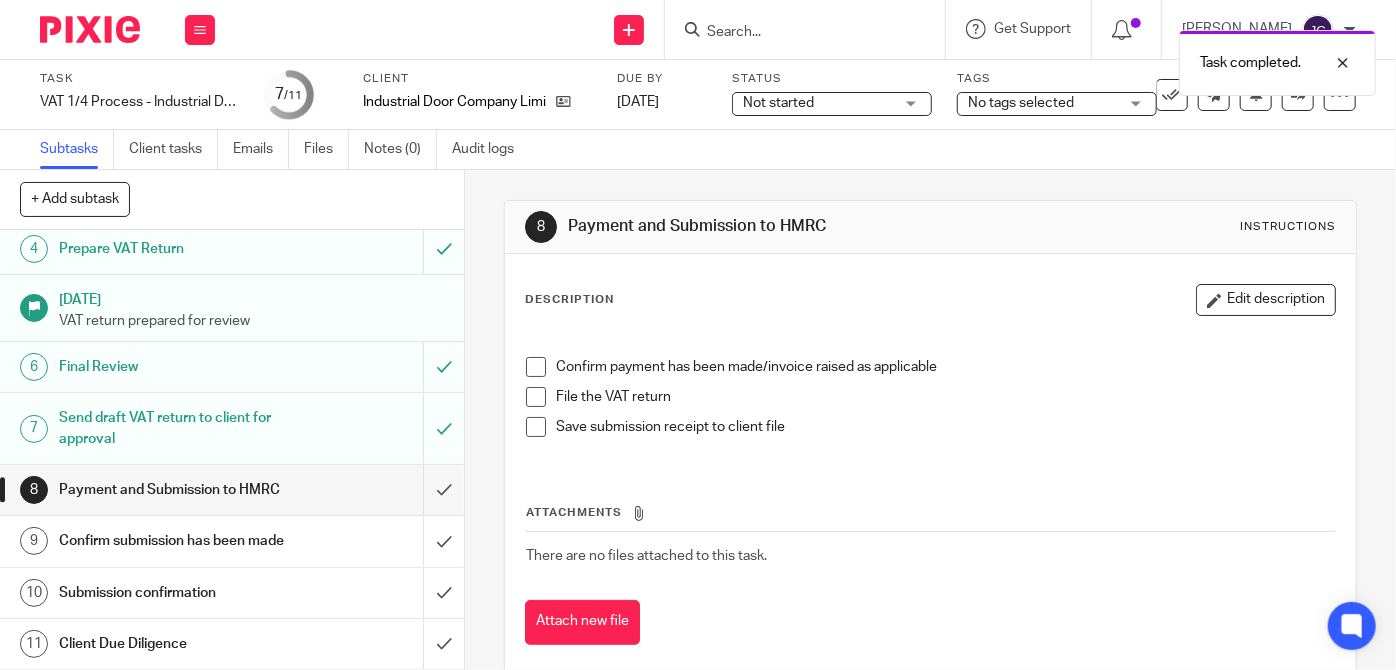 click on "Payment and Submission to HMRC" at bounding box center [231, 490] 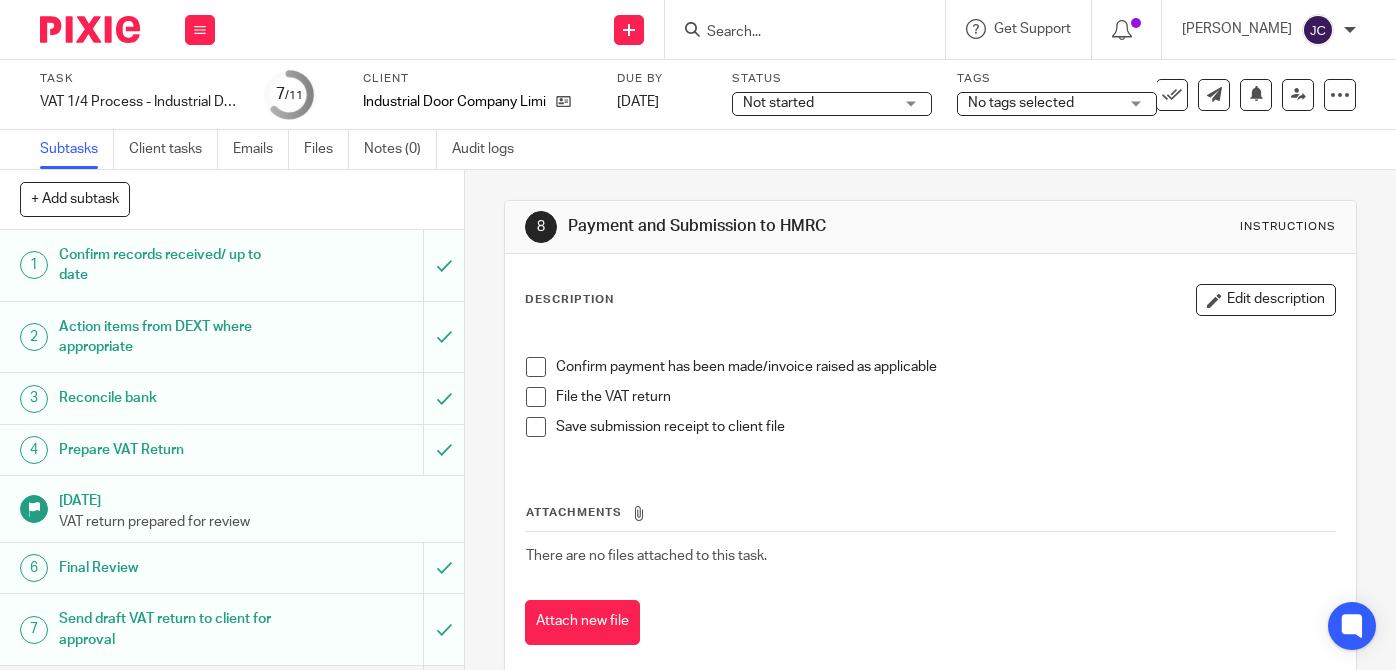 scroll, scrollTop: 0, scrollLeft: 0, axis: both 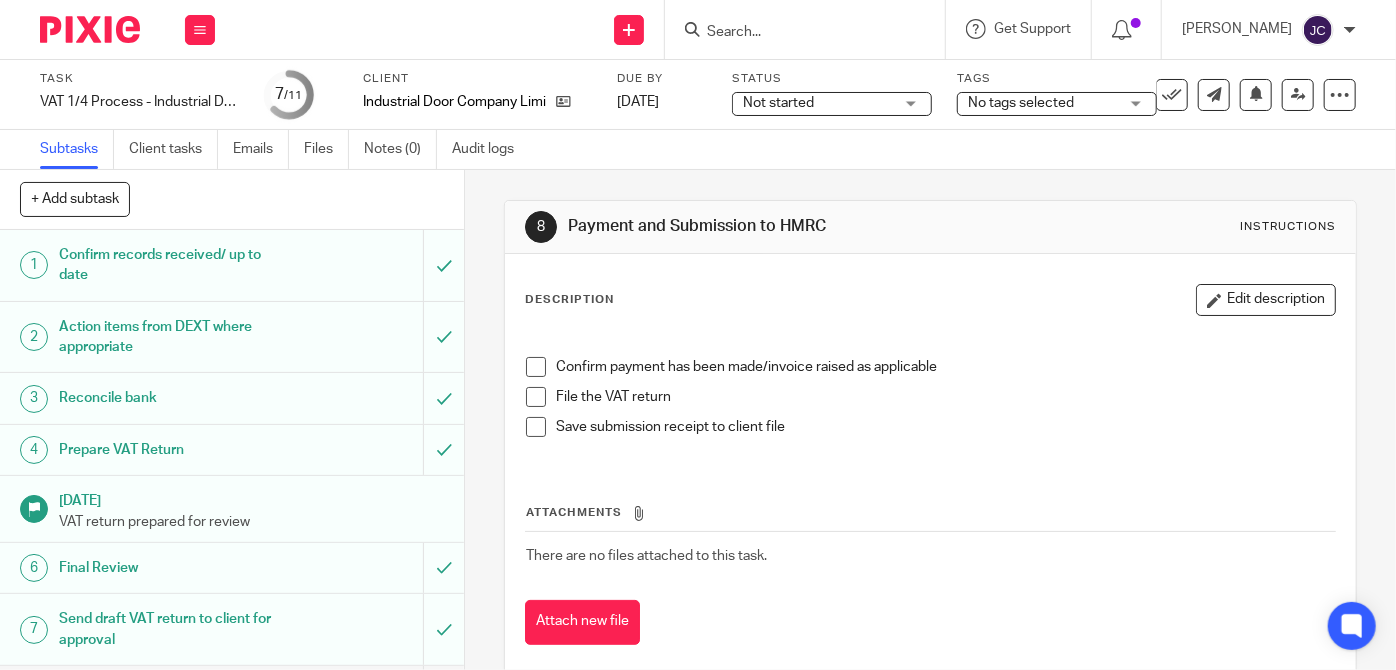 click at bounding box center (536, 397) 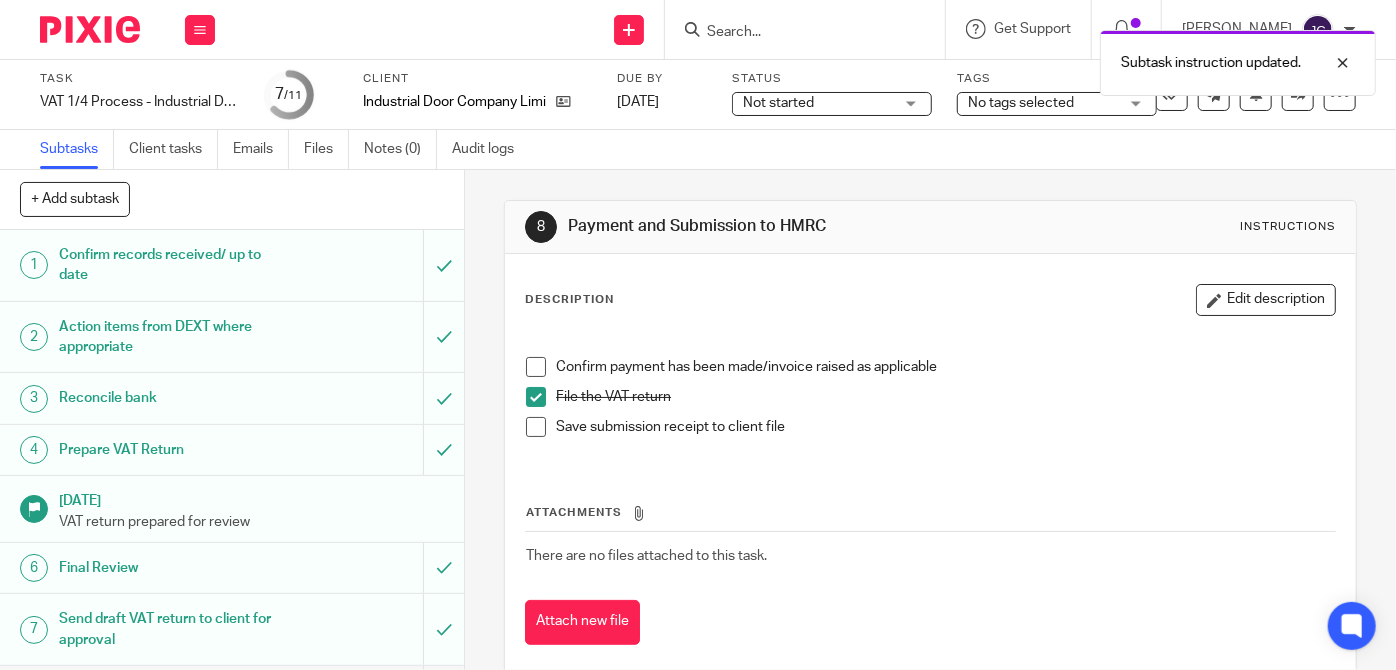 click at bounding box center [536, 427] 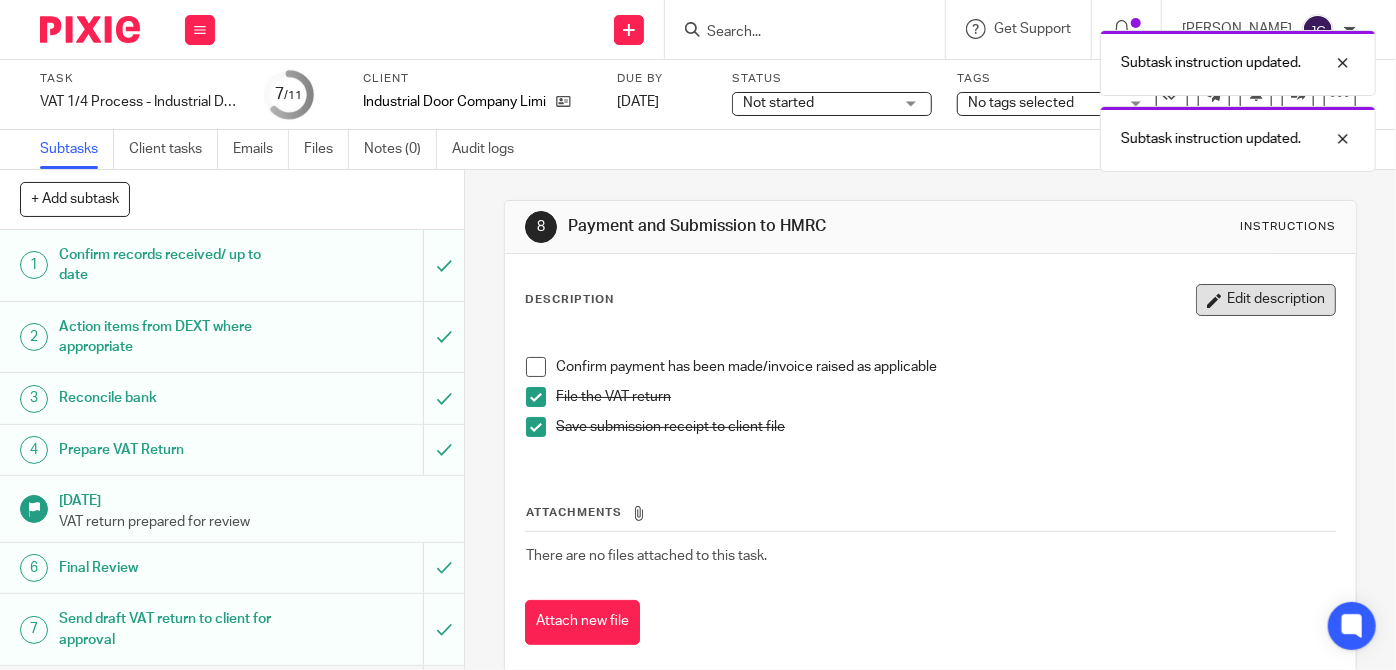 click on "Edit description" at bounding box center [1266, 300] 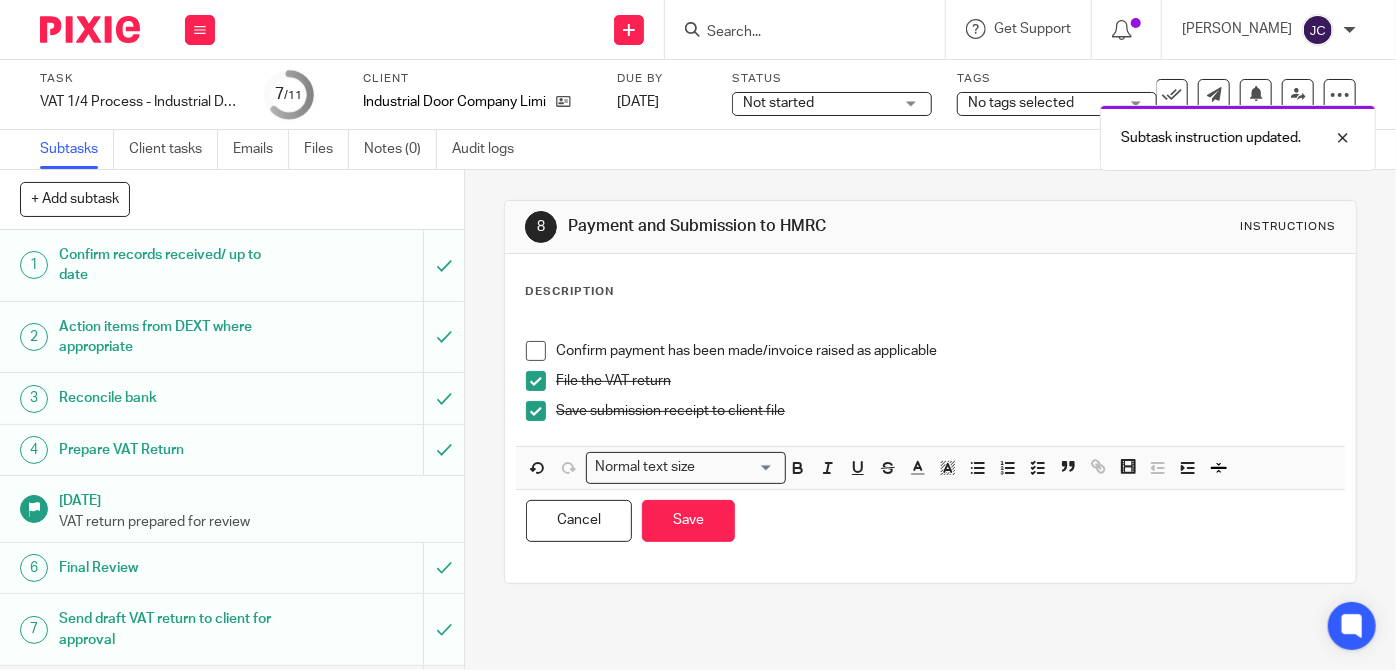 click on "Save submission receipt to client file" at bounding box center [945, 411] 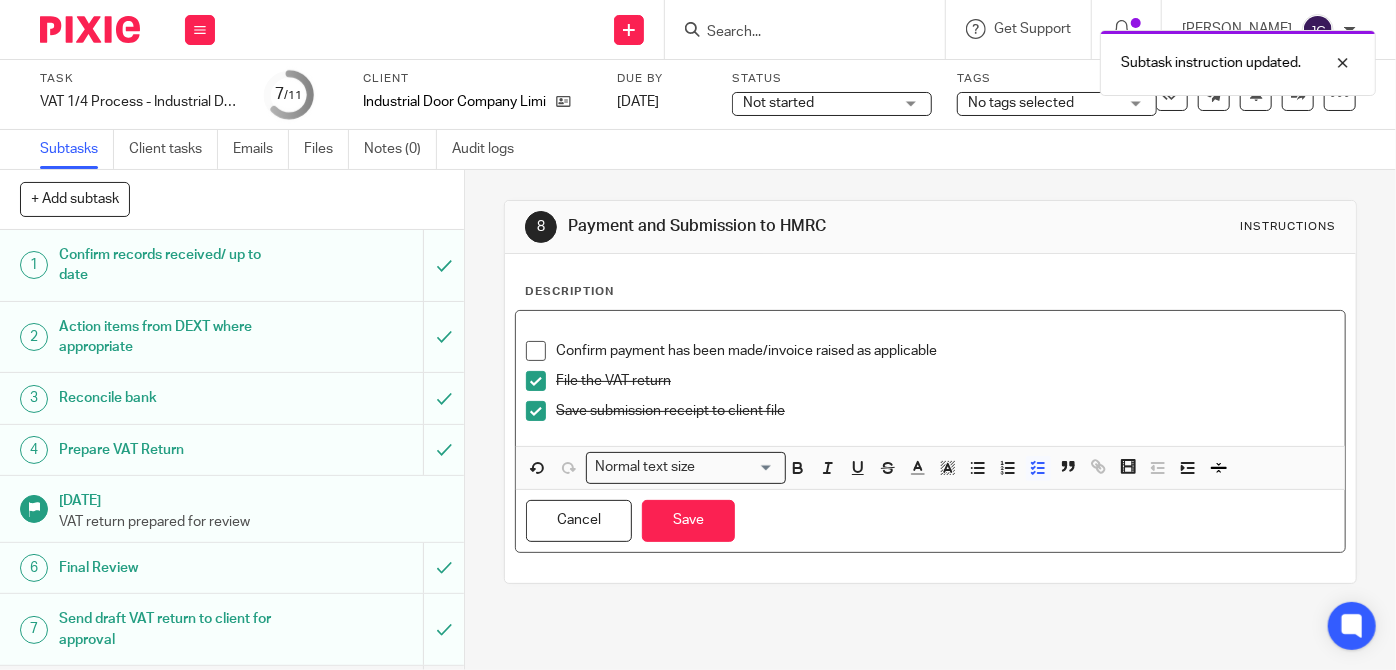 type 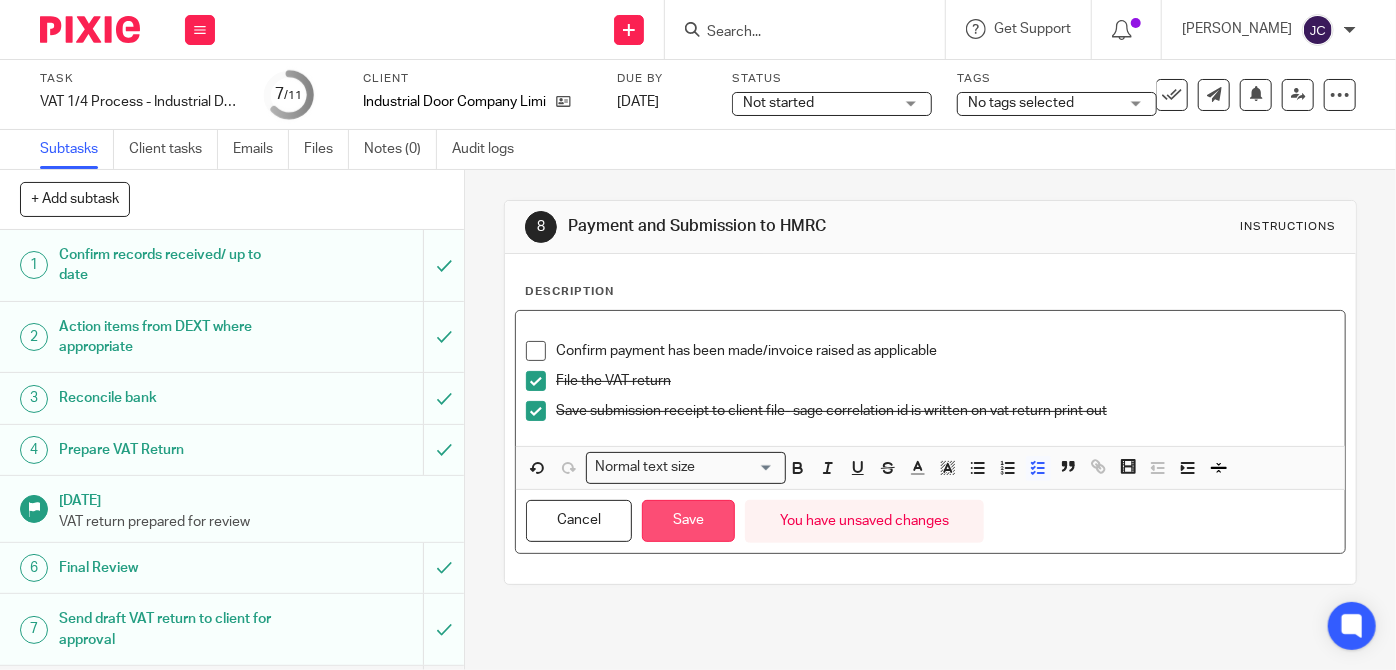 click on "Save" at bounding box center [688, 521] 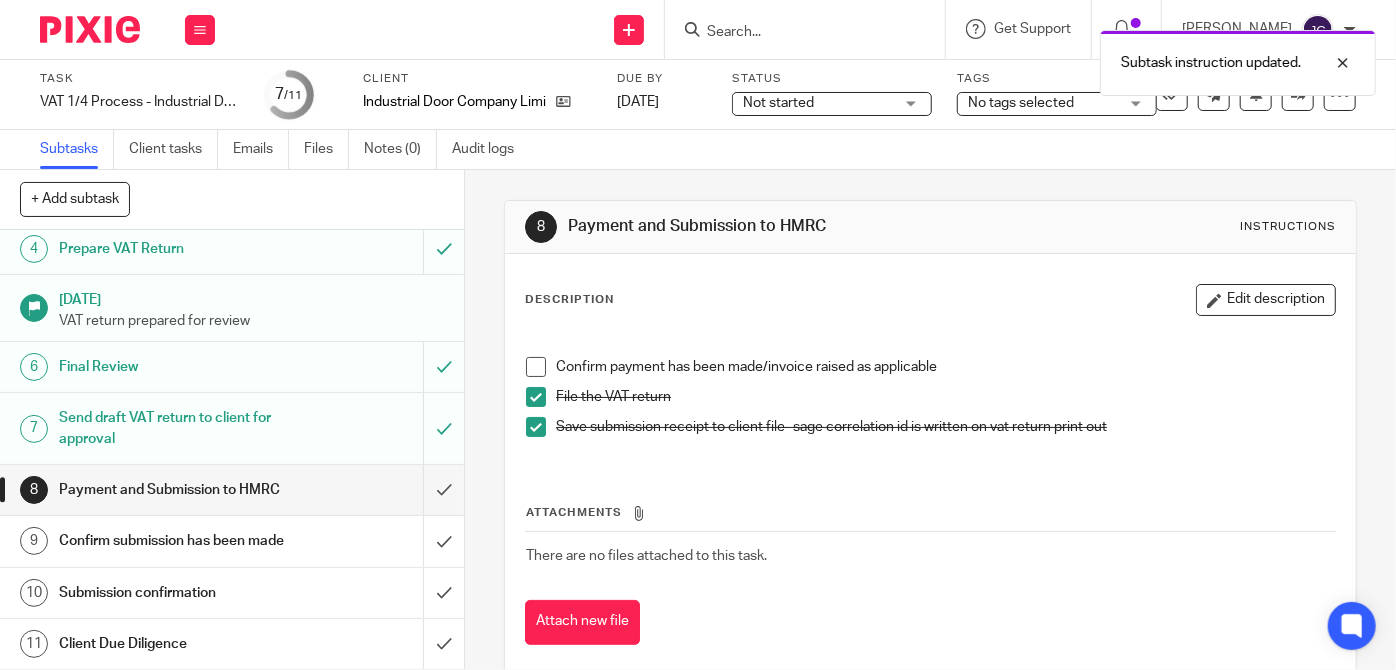 scroll, scrollTop: 238, scrollLeft: 0, axis: vertical 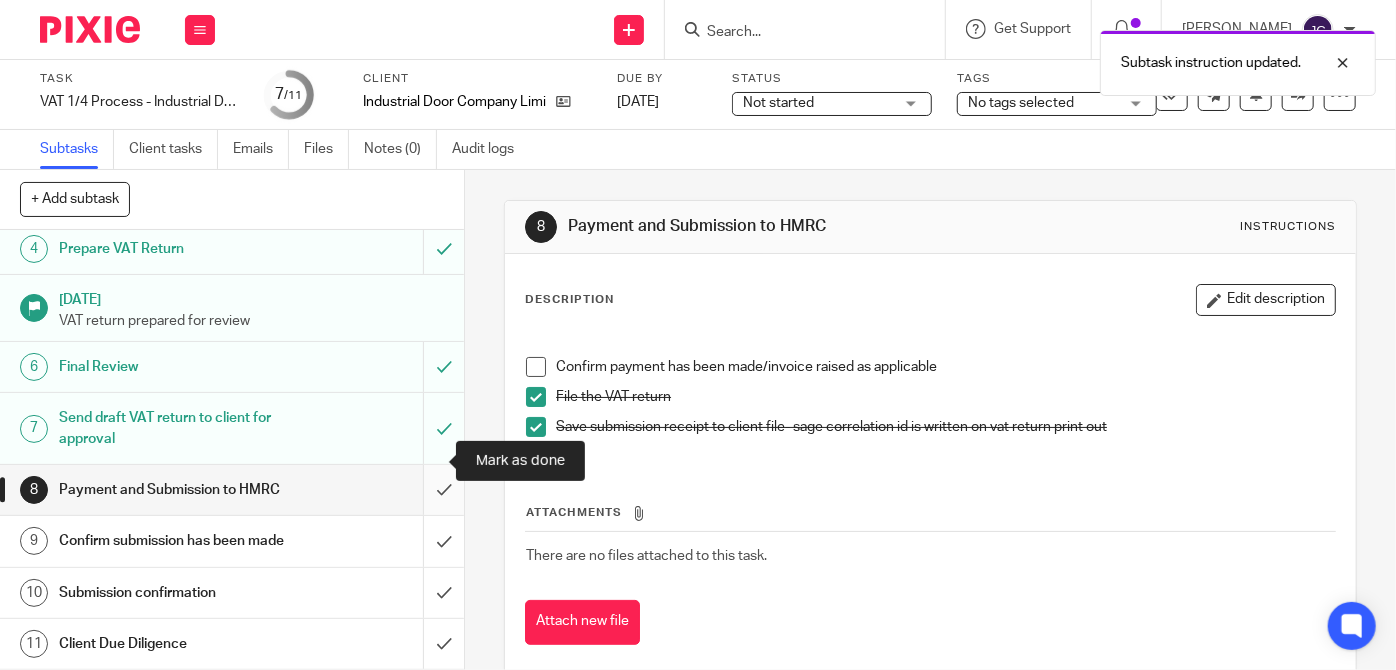 click at bounding box center (232, 490) 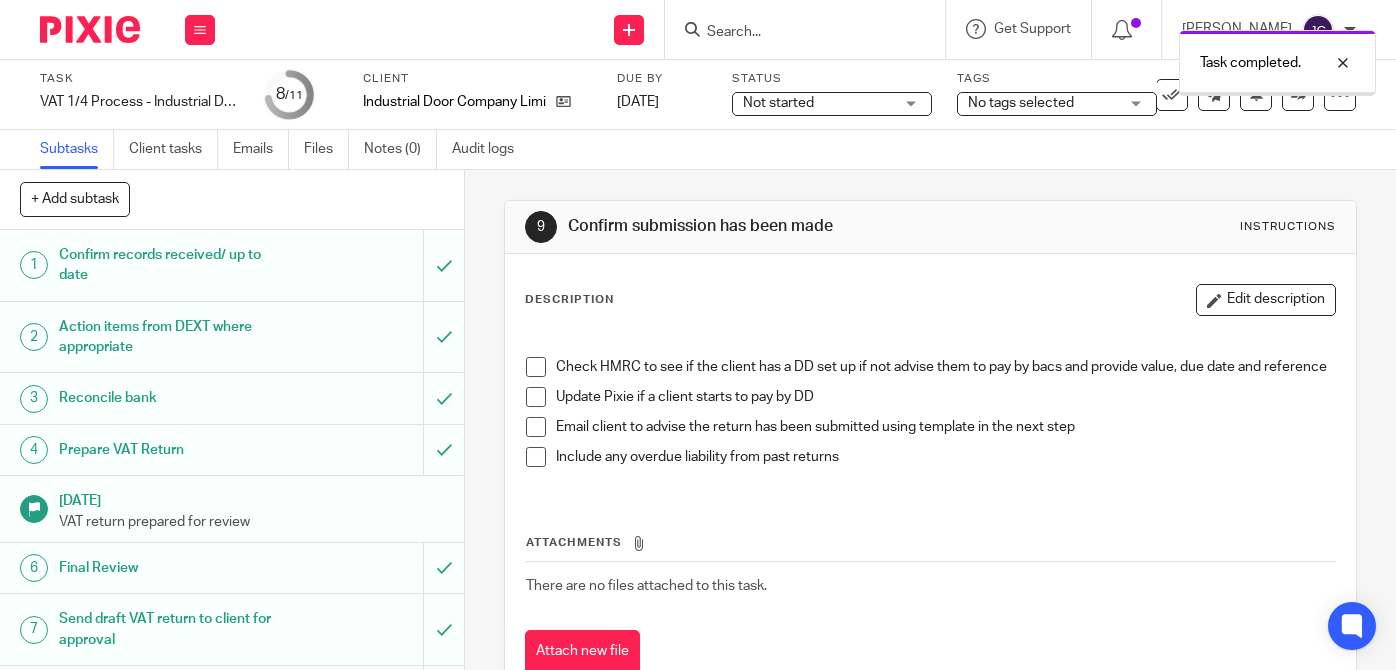 scroll, scrollTop: 0, scrollLeft: 0, axis: both 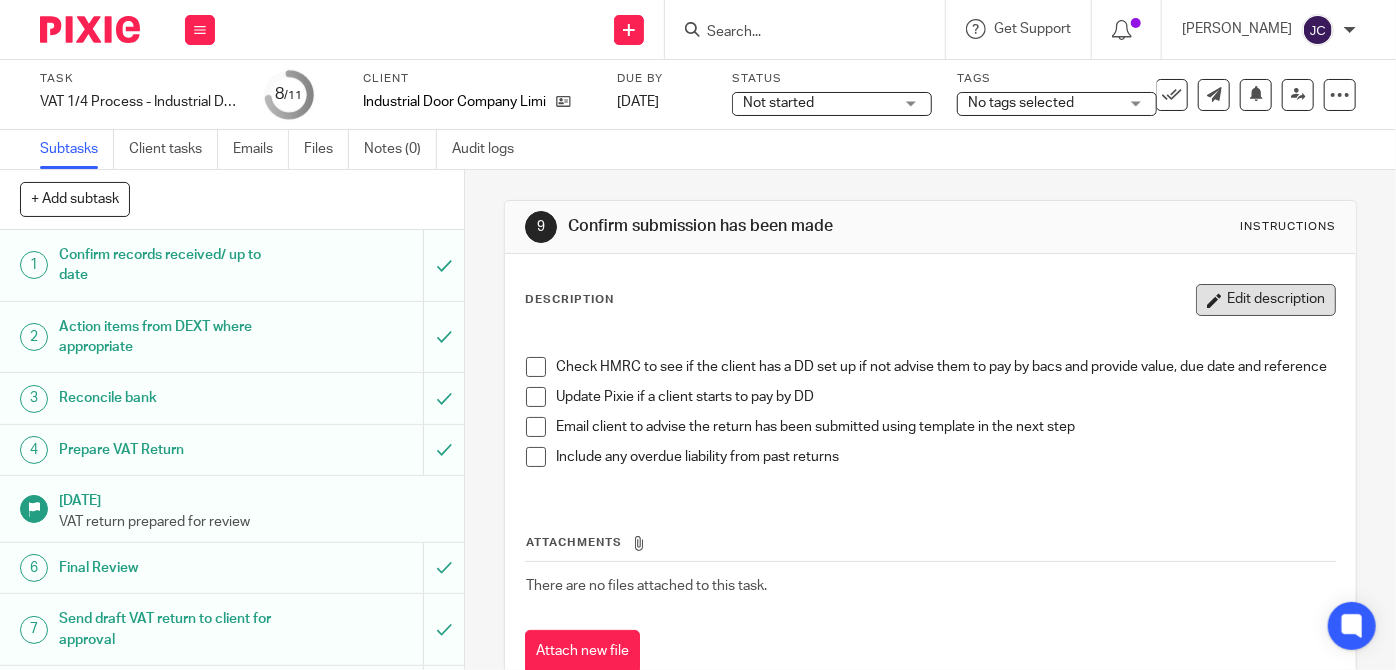 click on "Edit description" at bounding box center (1266, 300) 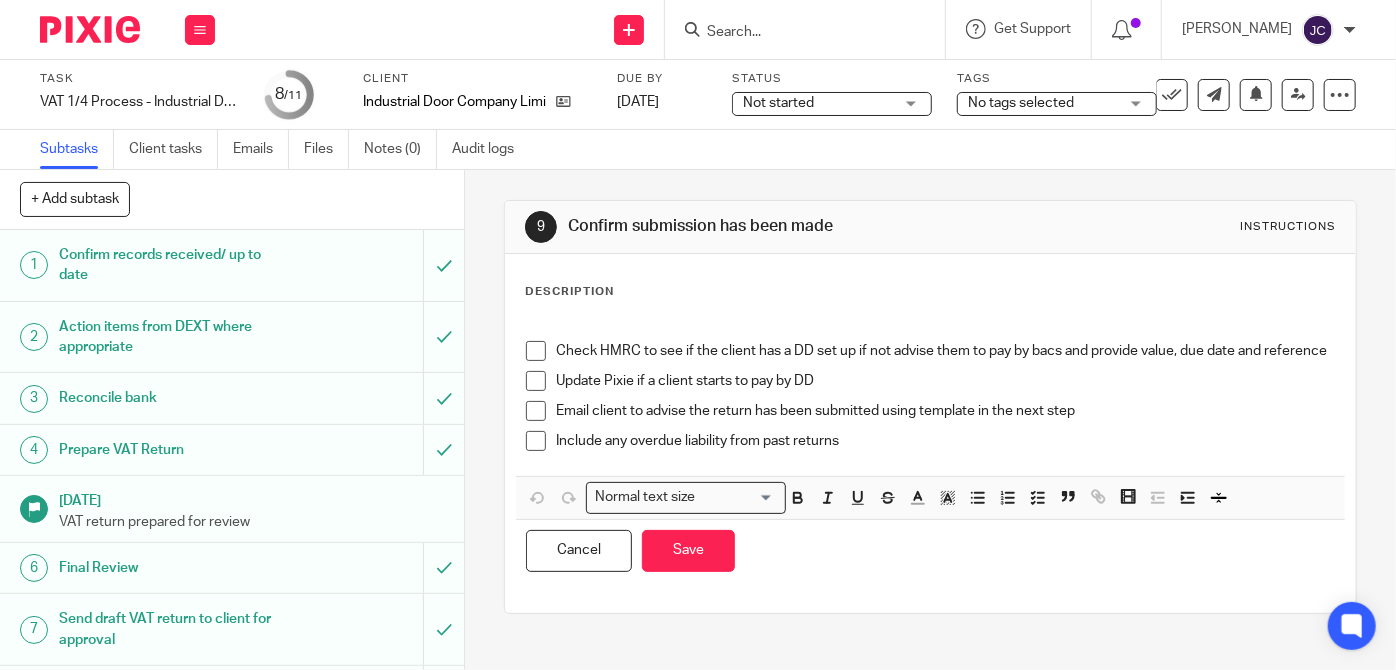 click on "Include any overdue liability from past returns" at bounding box center [945, 441] 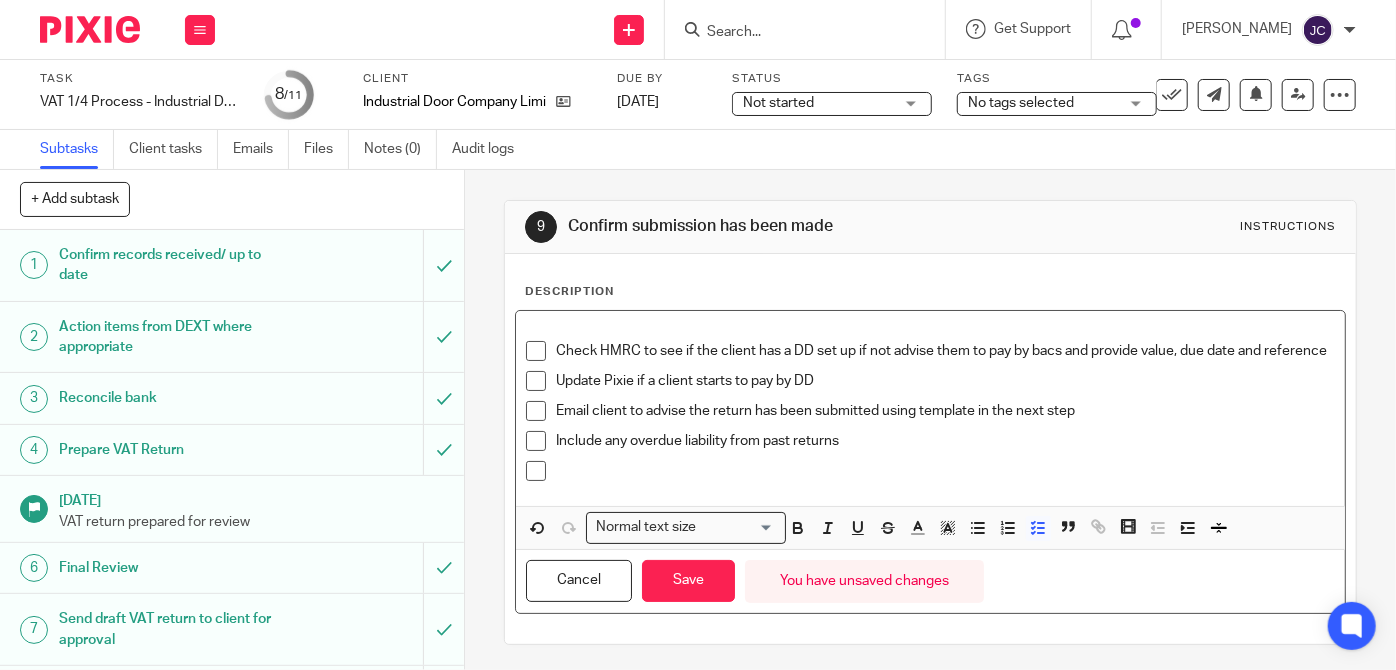 type 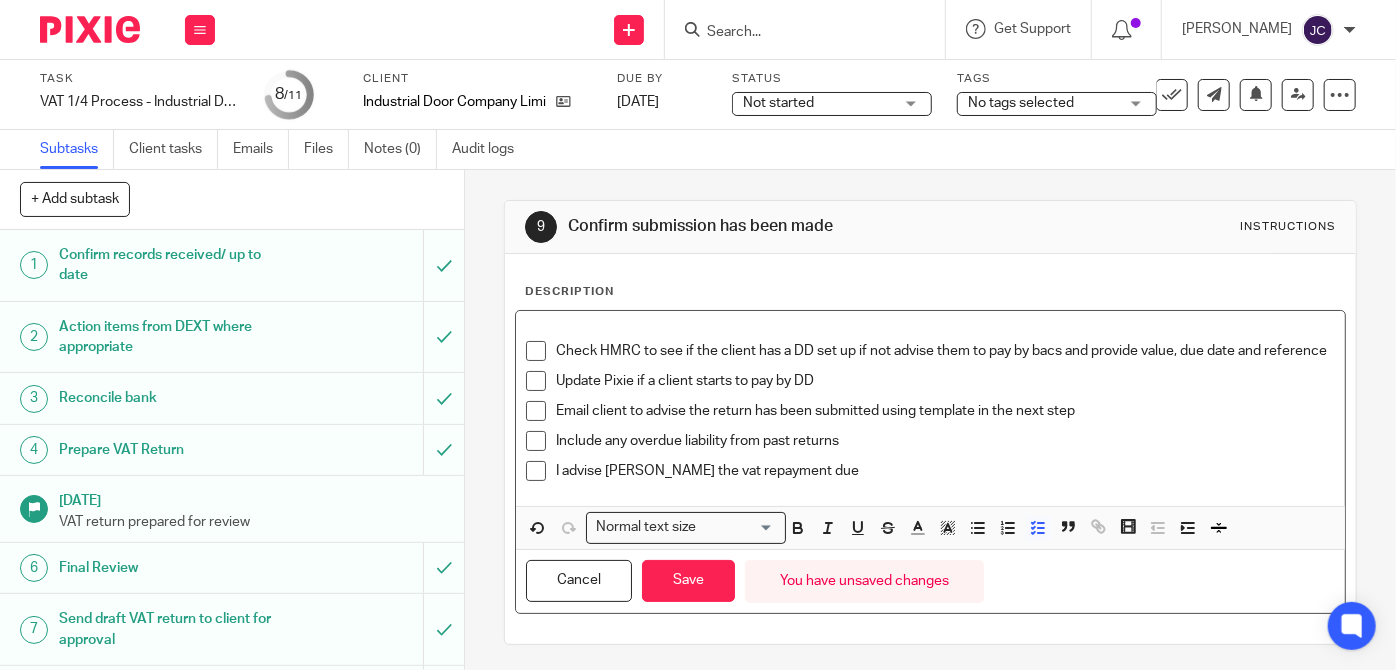 click at bounding box center [536, 471] 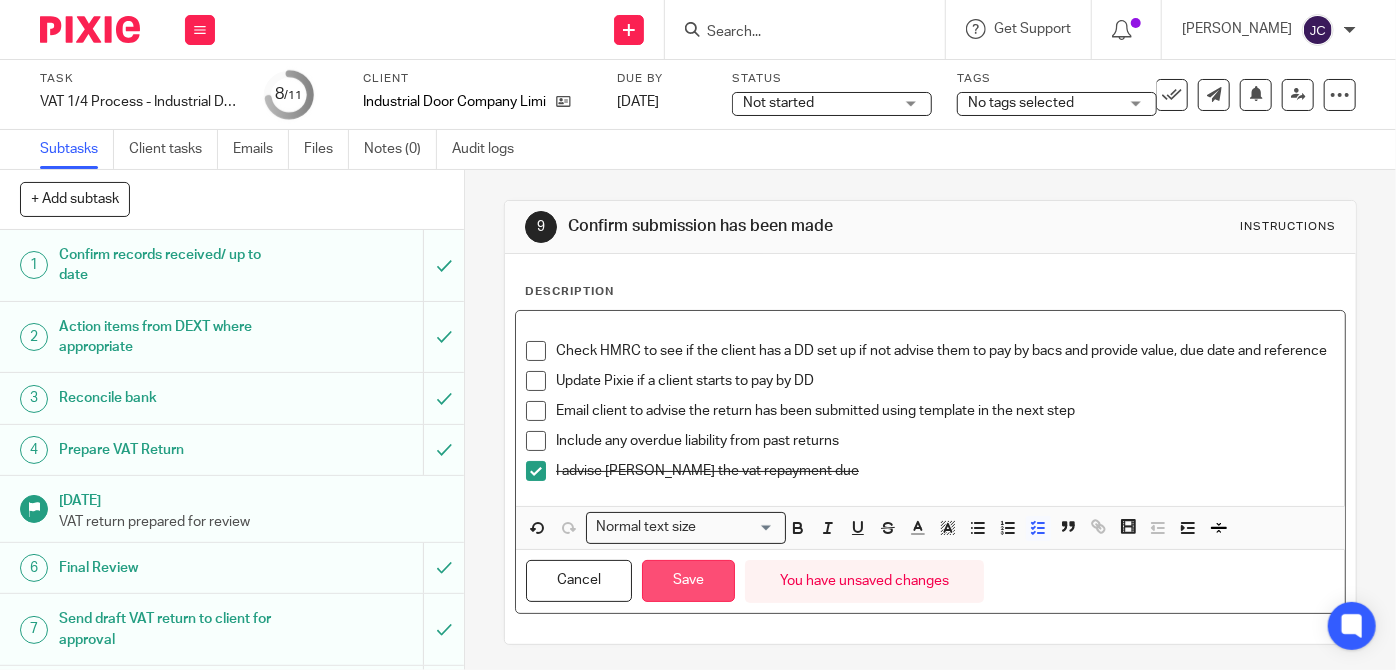 click on "Save" at bounding box center [688, 581] 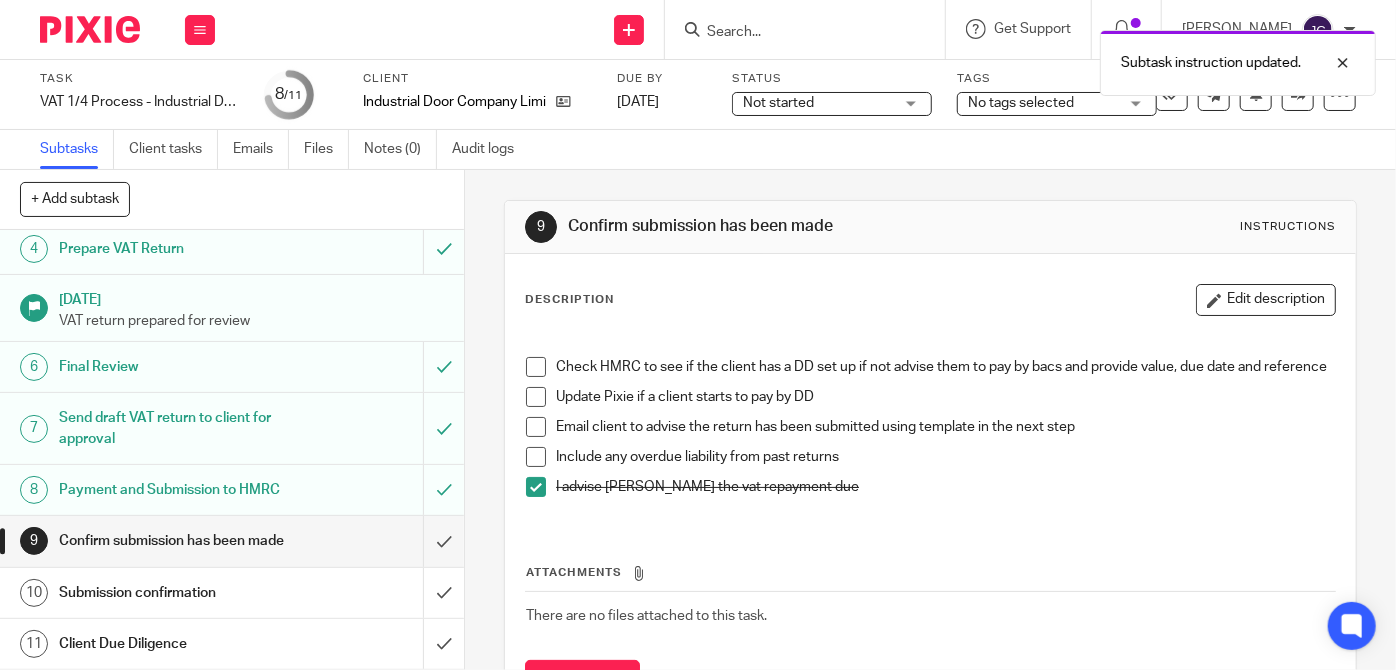 scroll, scrollTop: 238, scrollLeft: 0, axis: vertical 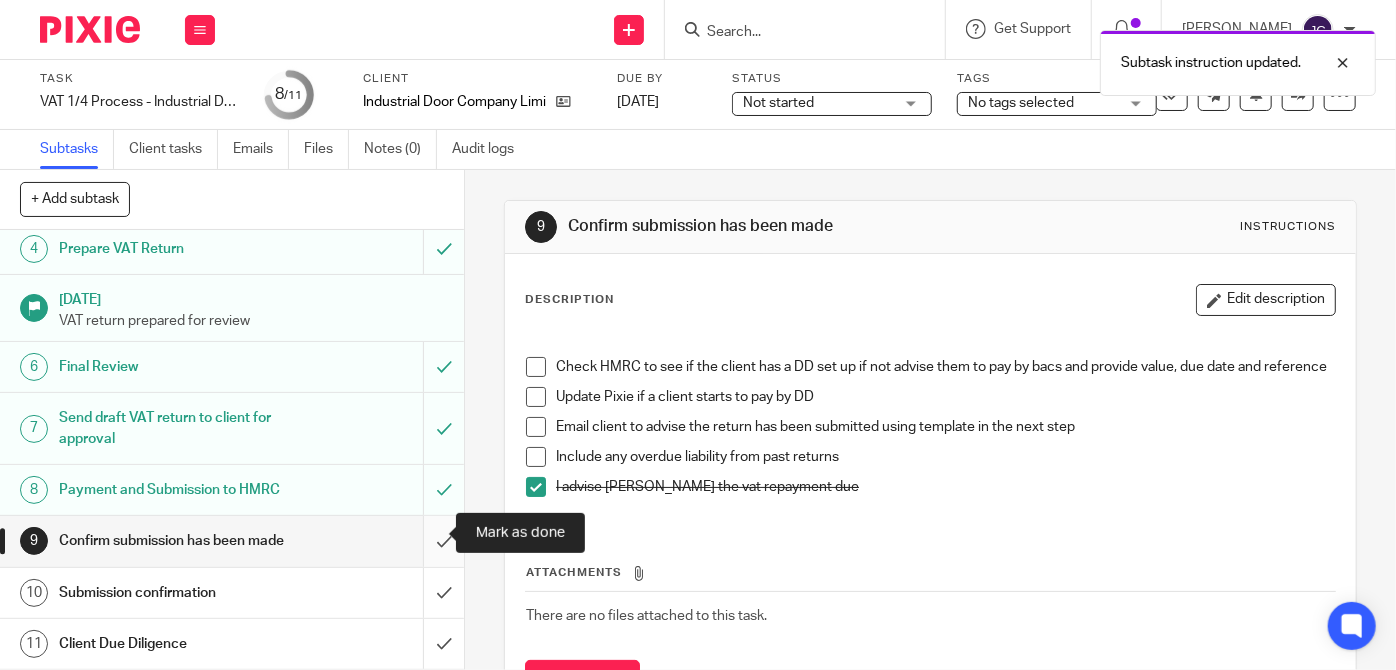 click at bounding box center (232, 541) 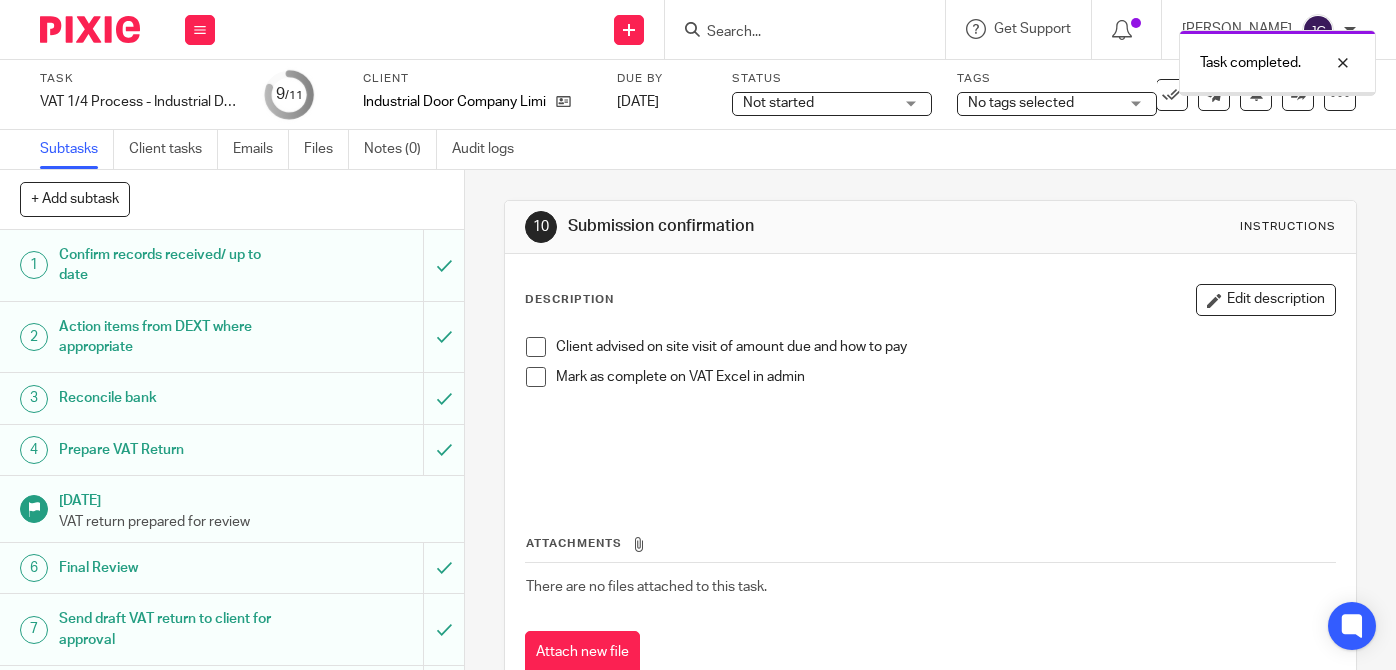 scroll, scrollTop: 0, scrollLeft: 0, axis: both 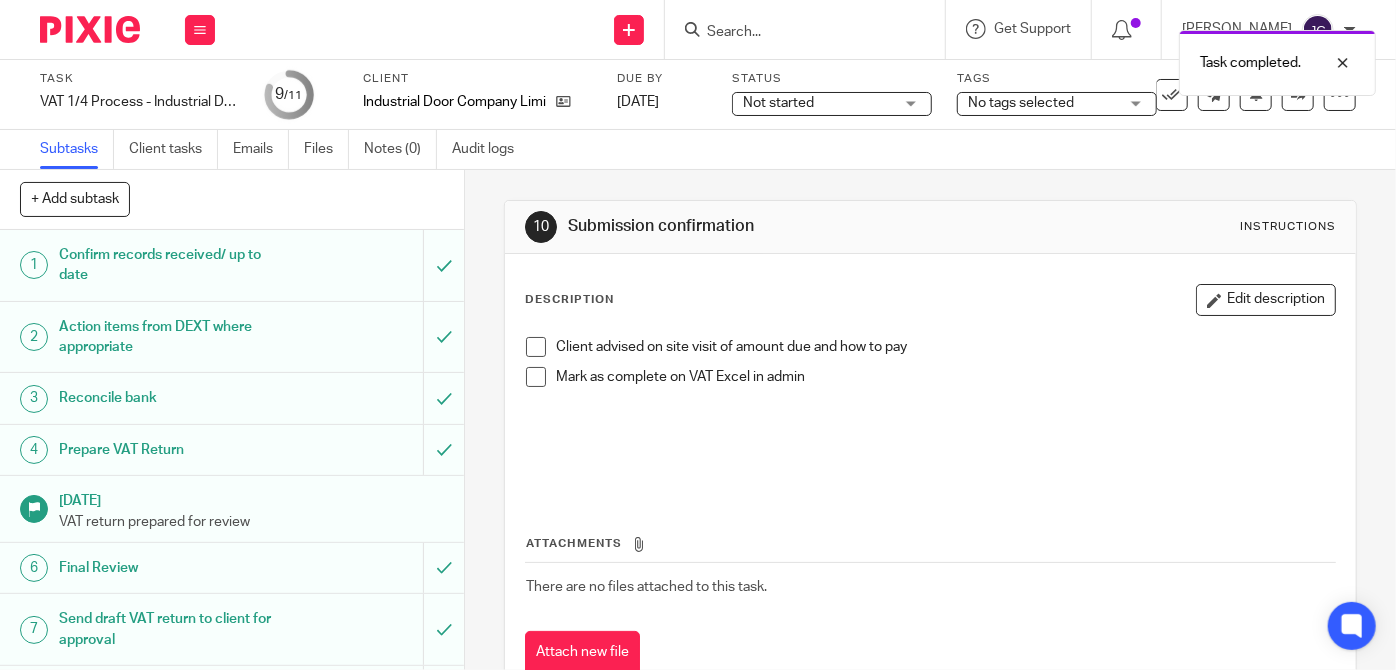 click at bounding box center (536, 347) 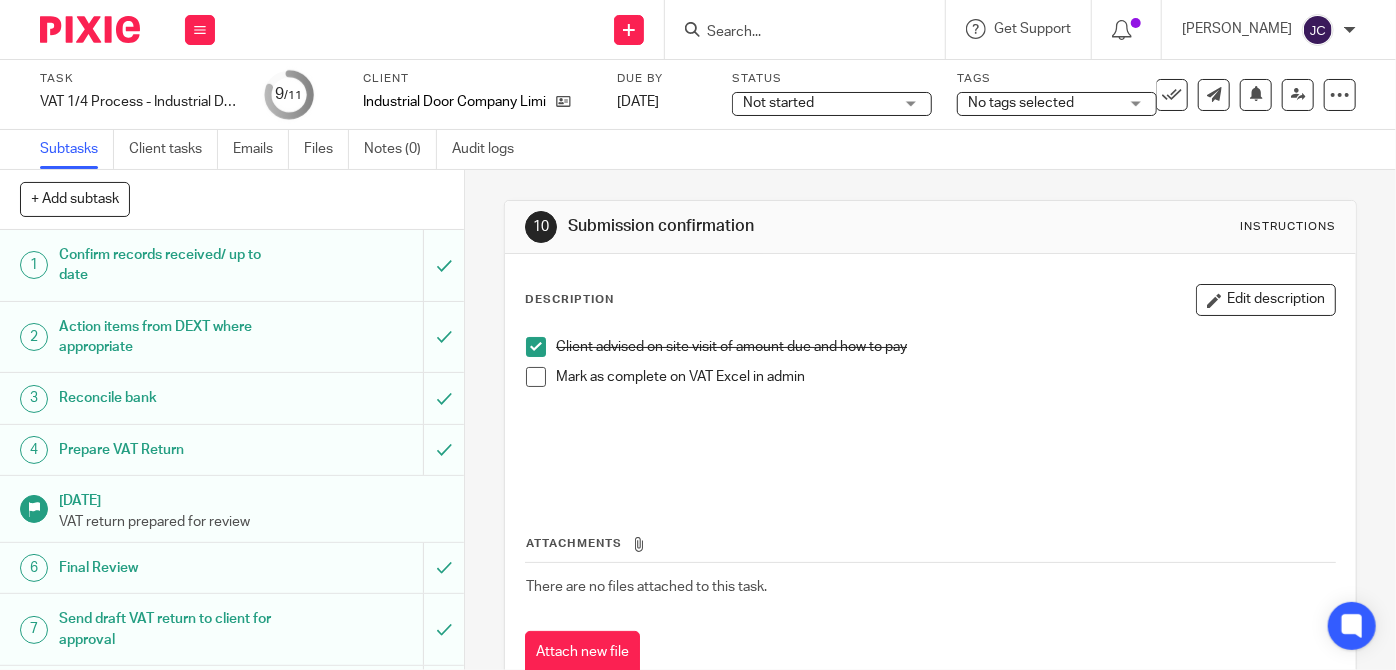 click at bounding box center (536, 377) 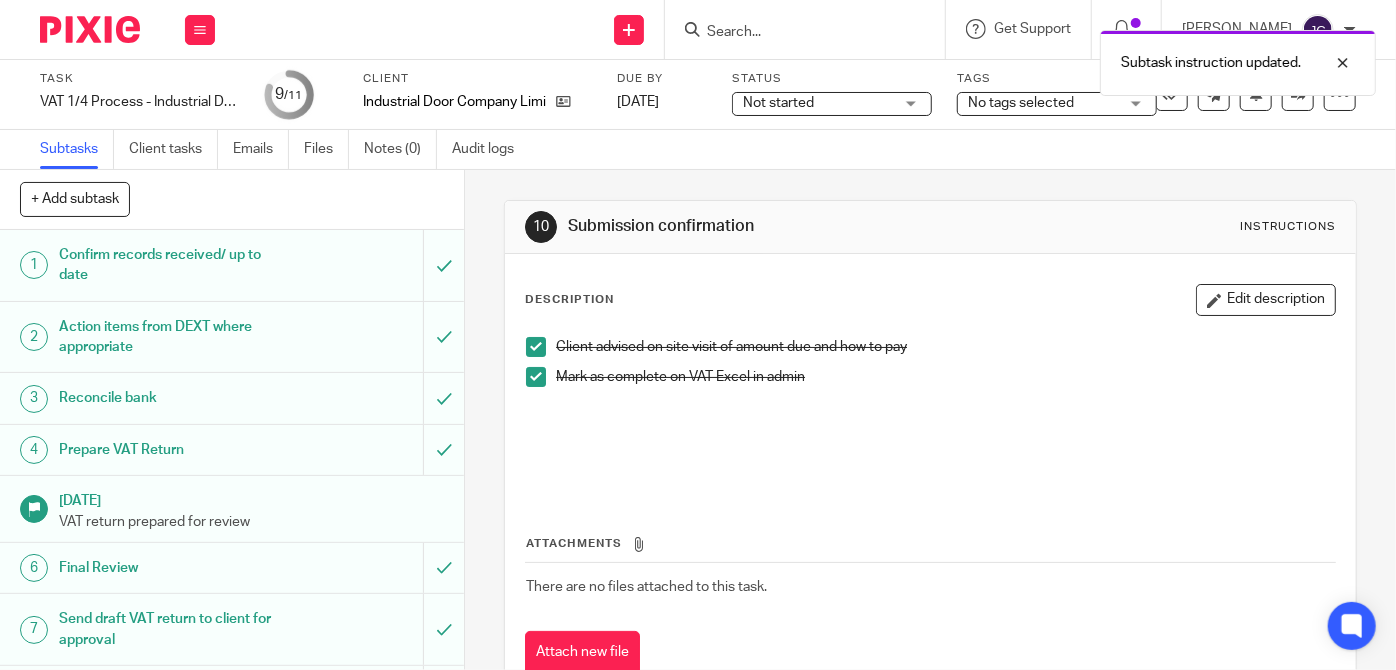 scroll, scrollTop: 238, scrollLeft: 0, axis: vertical 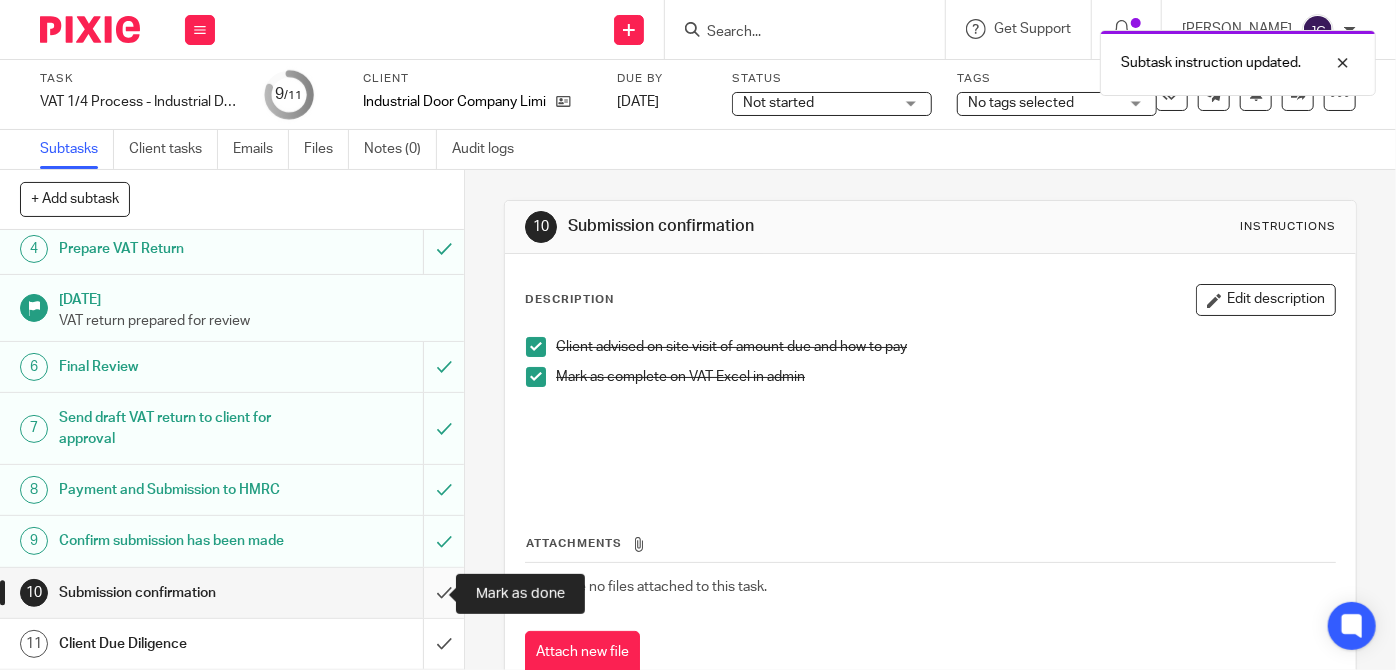 click at bounding box center [232, 593] 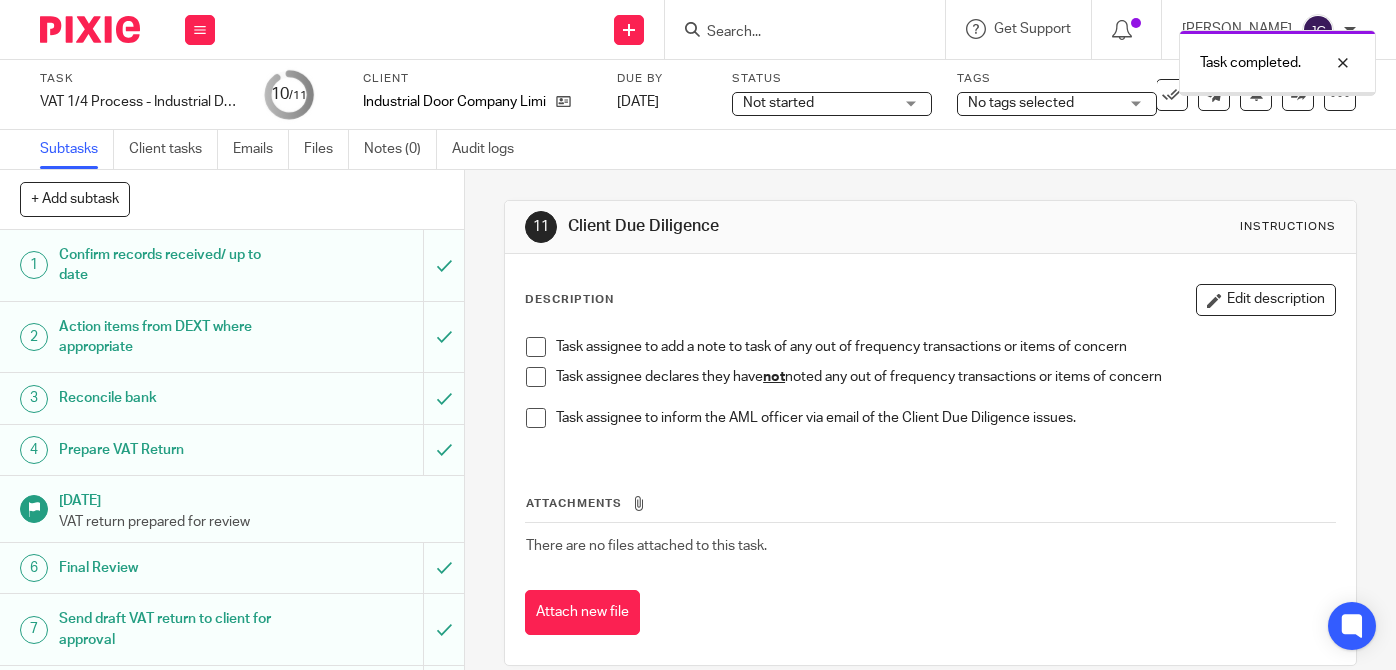 scroll, scrollTop: 0, scrollLeft: 0, axis: both 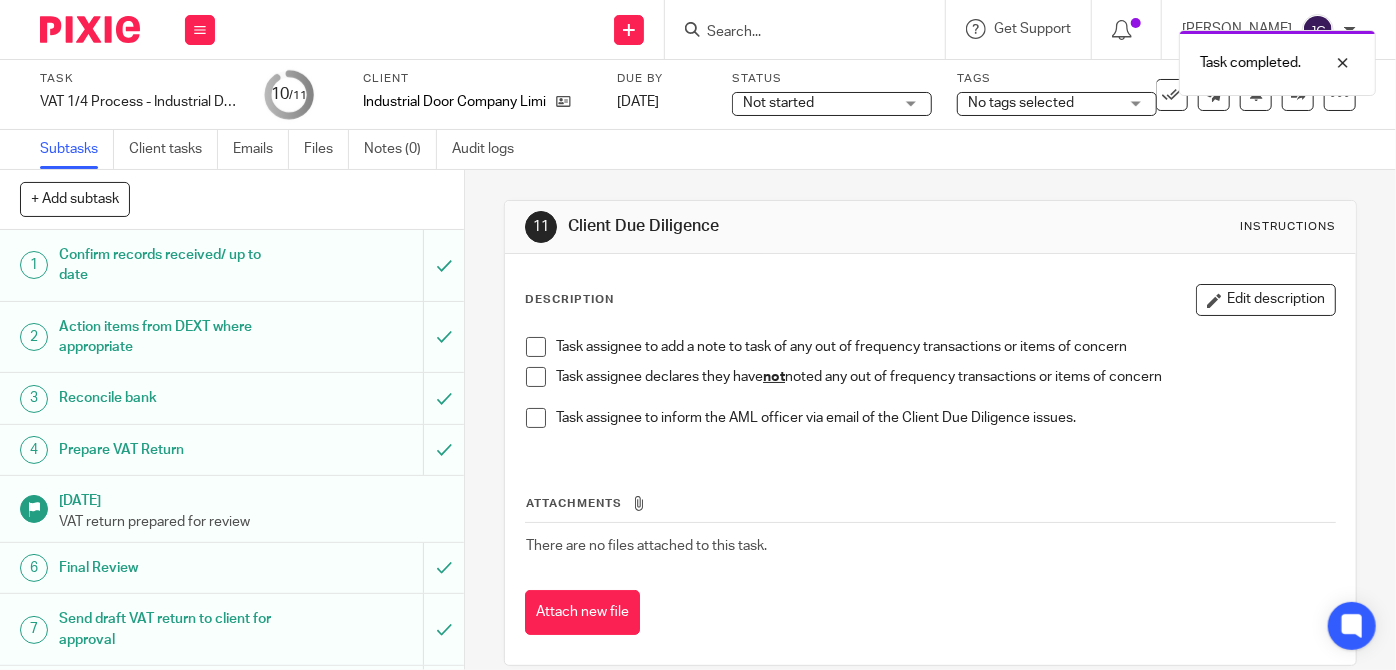 click on "Not started
Not started" at bounding box center (832, 104) 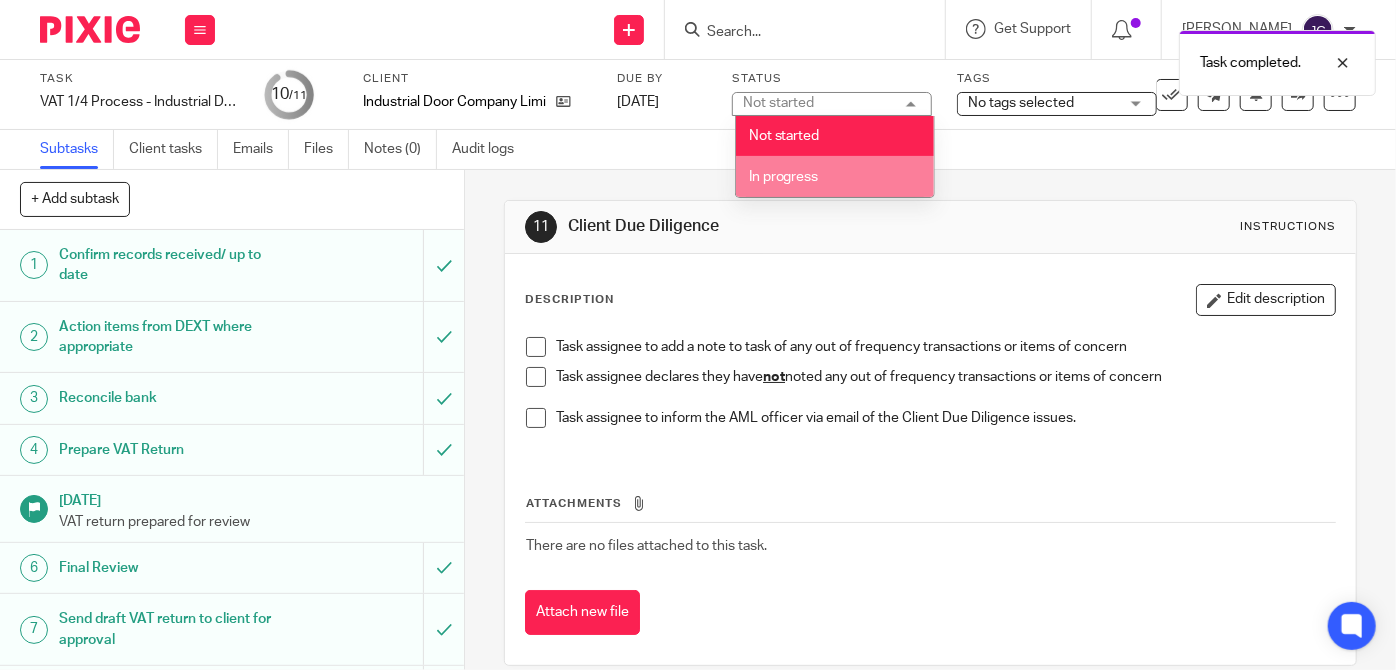 click on "Subtasks
Client tasks
Emails
Files
Notes (0)
Audit logs" at bounding box center (282, 149) 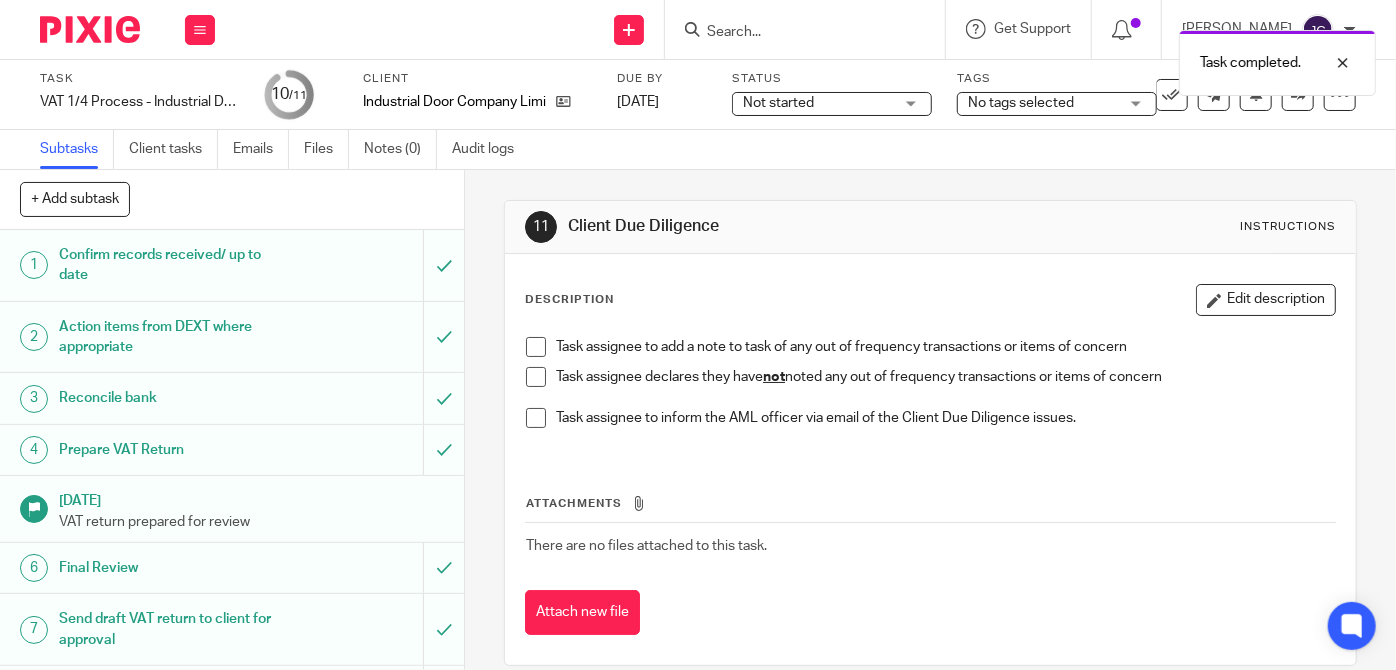 scroll, scrollTop: 238, scrollLeft: 0, axis: vertical 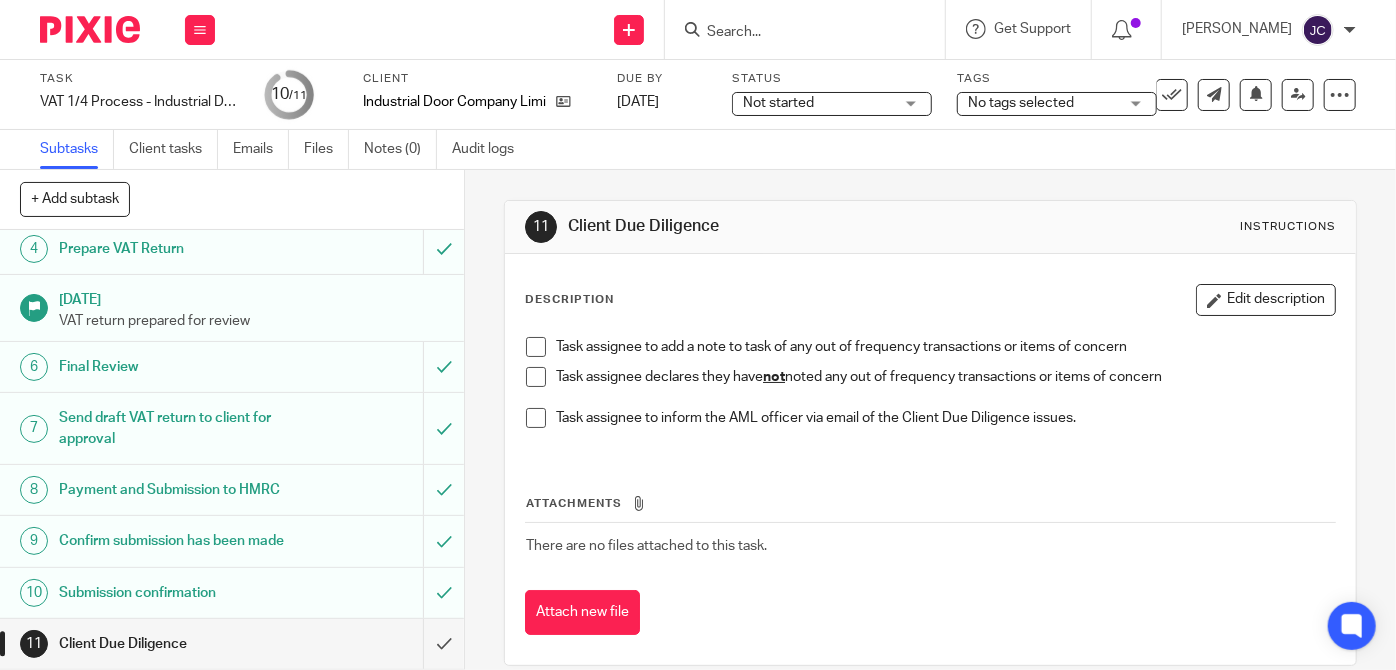 click on "Client Due Diligence" at bounding box center (231, 644) 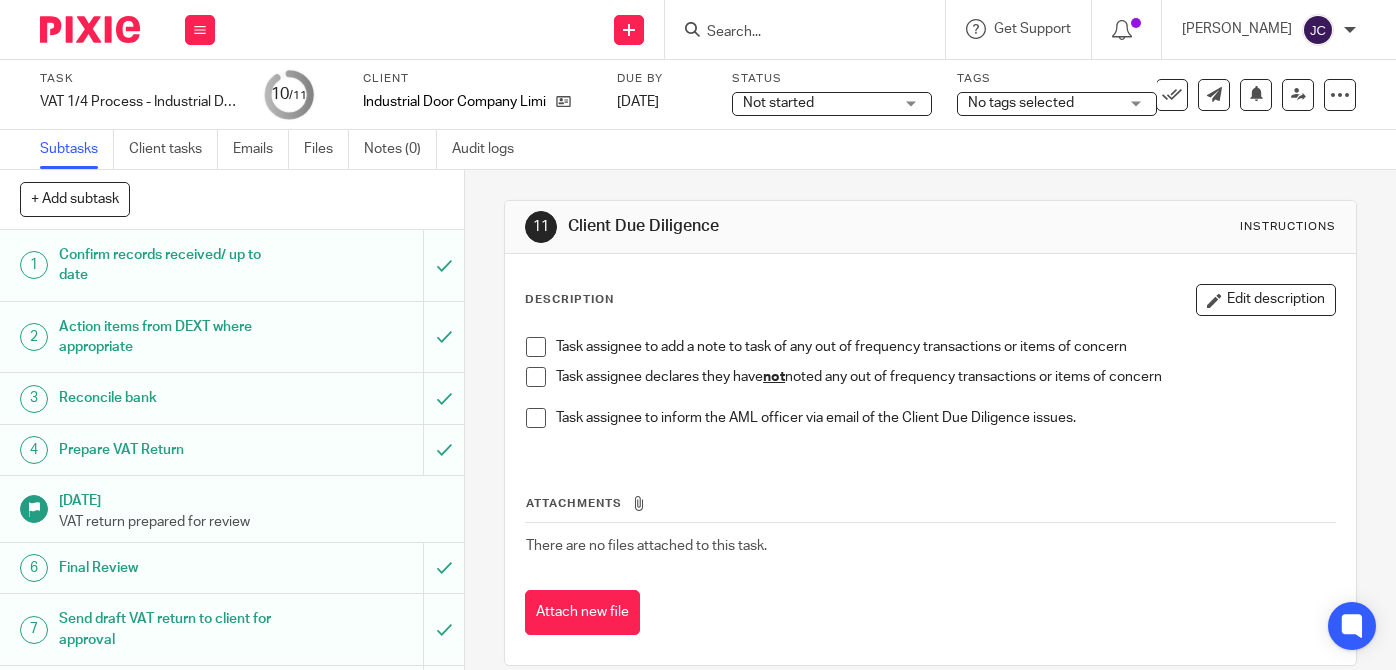 scroll, scrollTop: 0, scrollLeft: 0, axis: both 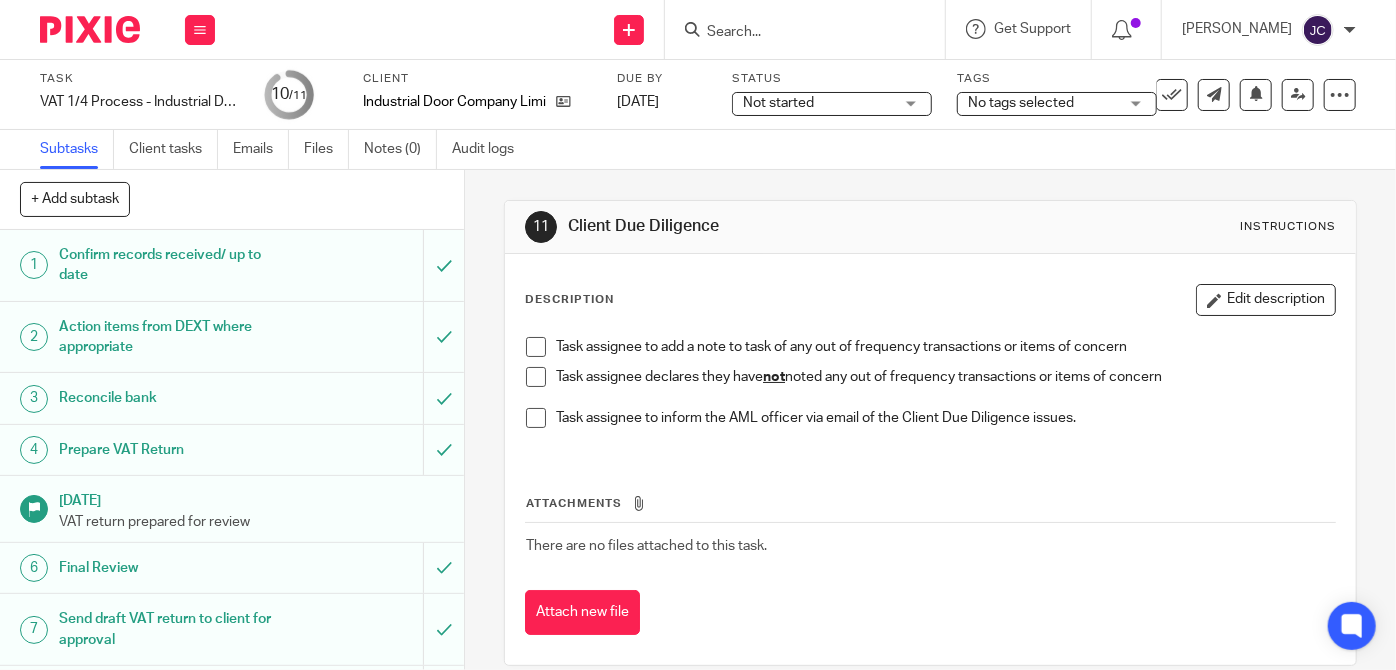 click at bounding box center (536, 377) 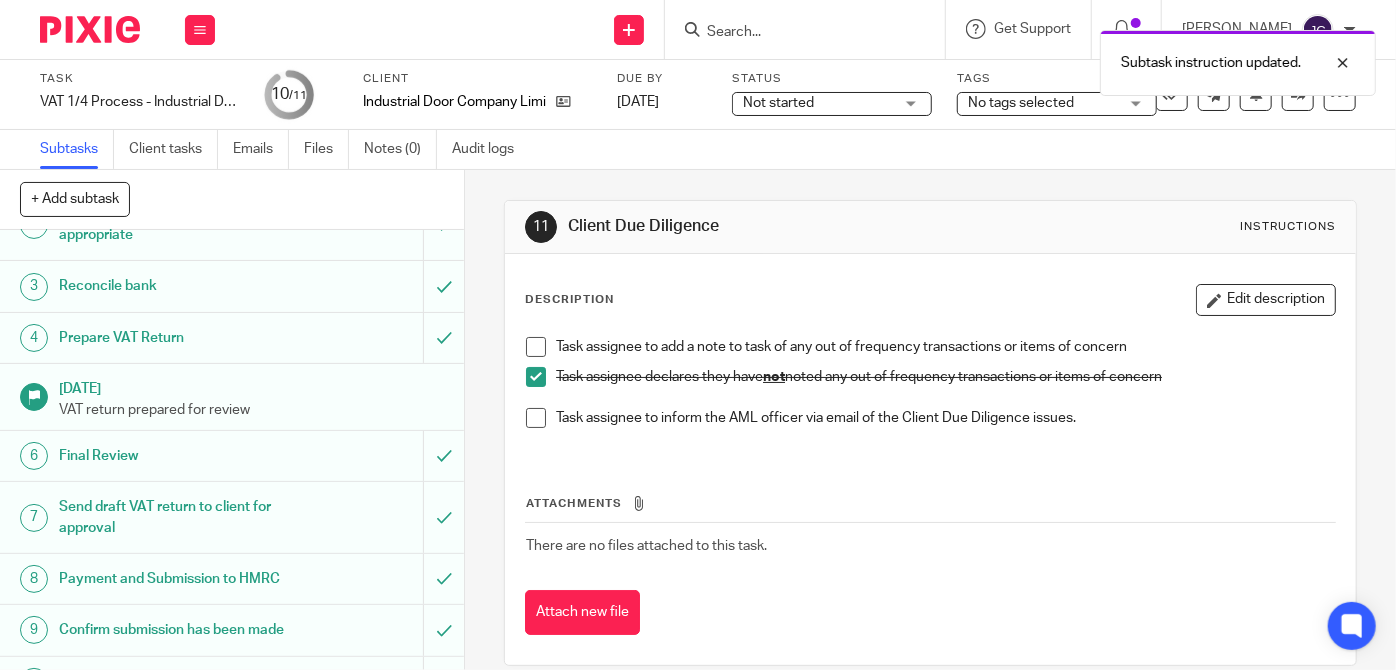 scroll, scrollTop: 238, scrollLeft: 0, axis: vertical 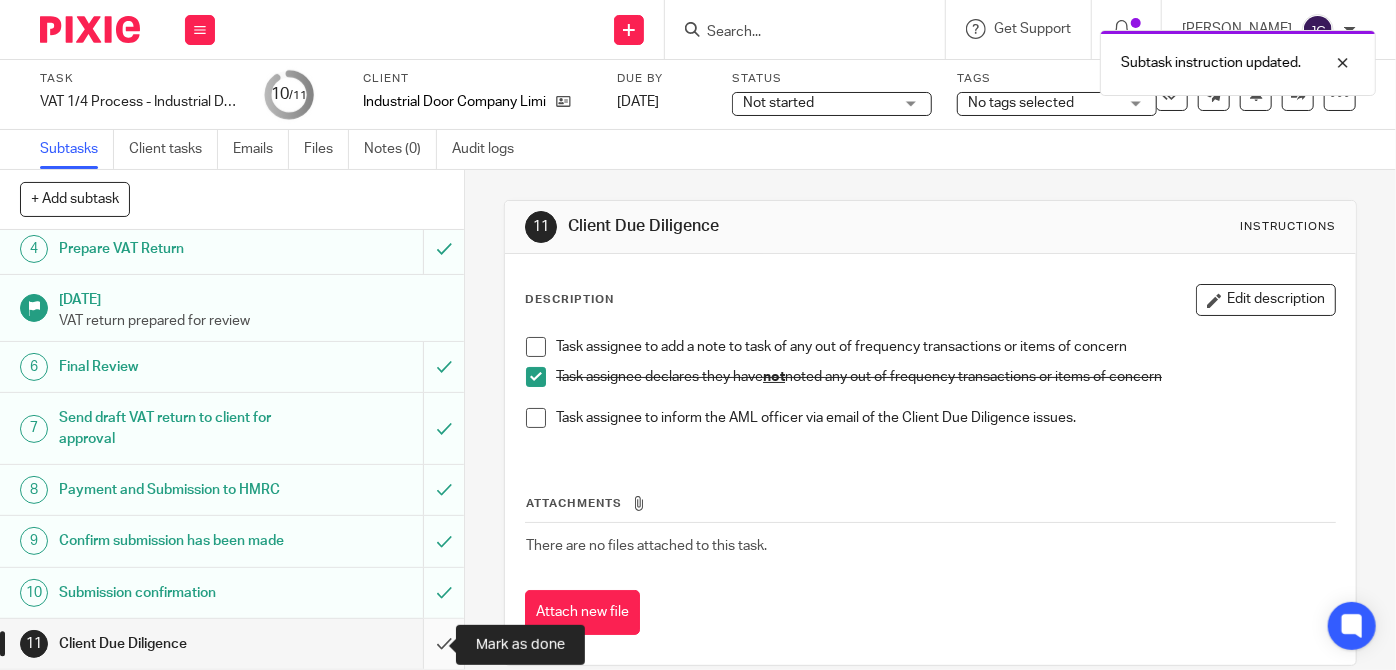 click at bounding box center (232, 644) 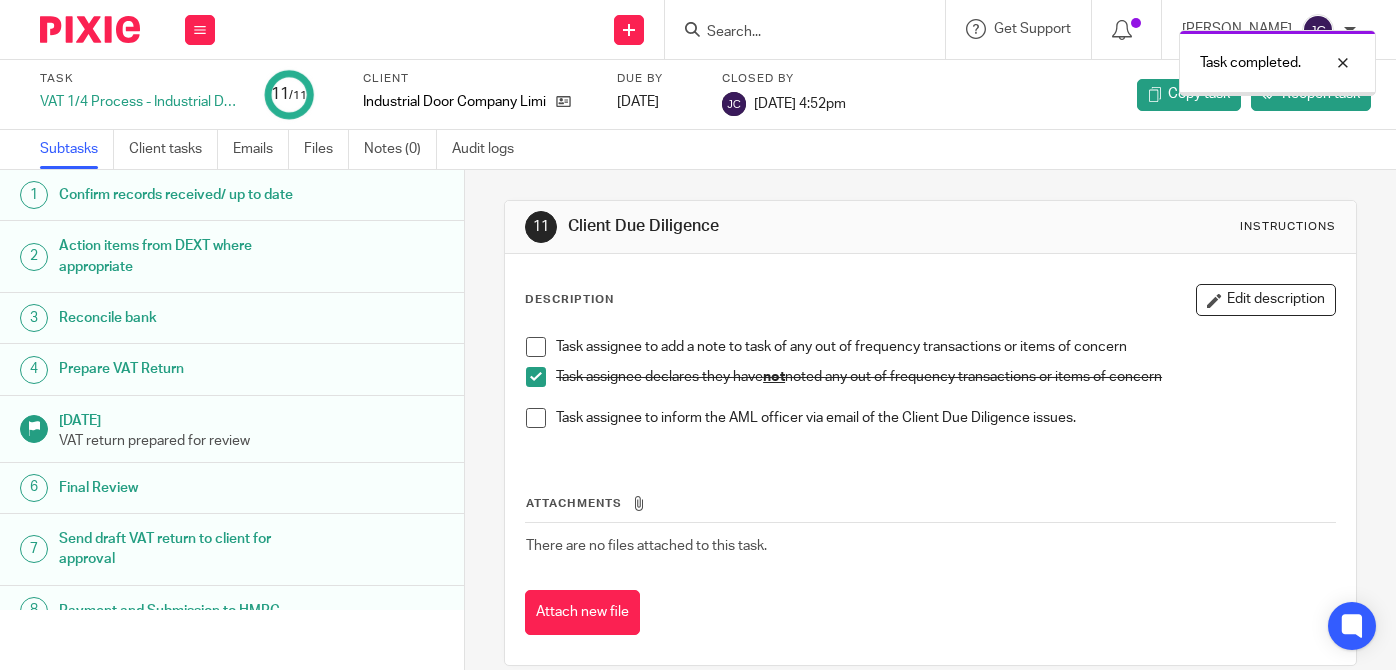scroll, scrollTop: 0, scrollLeft: 0, axis: both 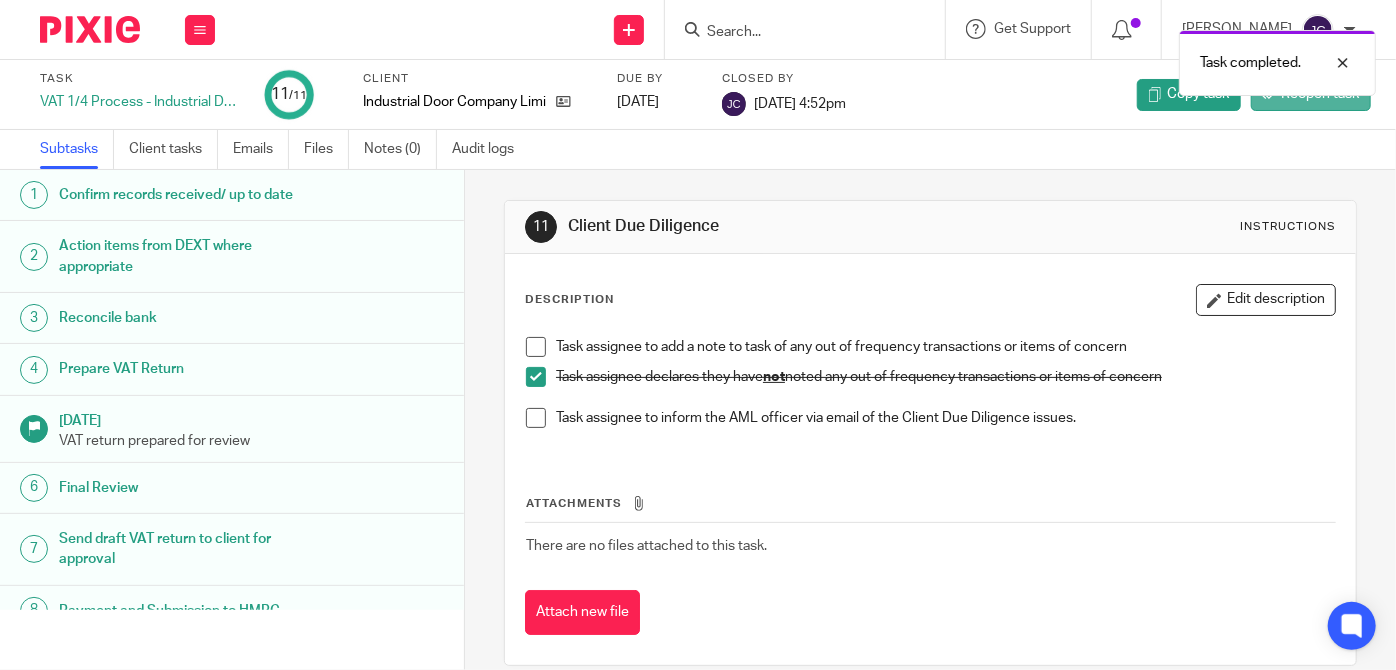 click on "Reopen task" at bounding box center (1321, 94) 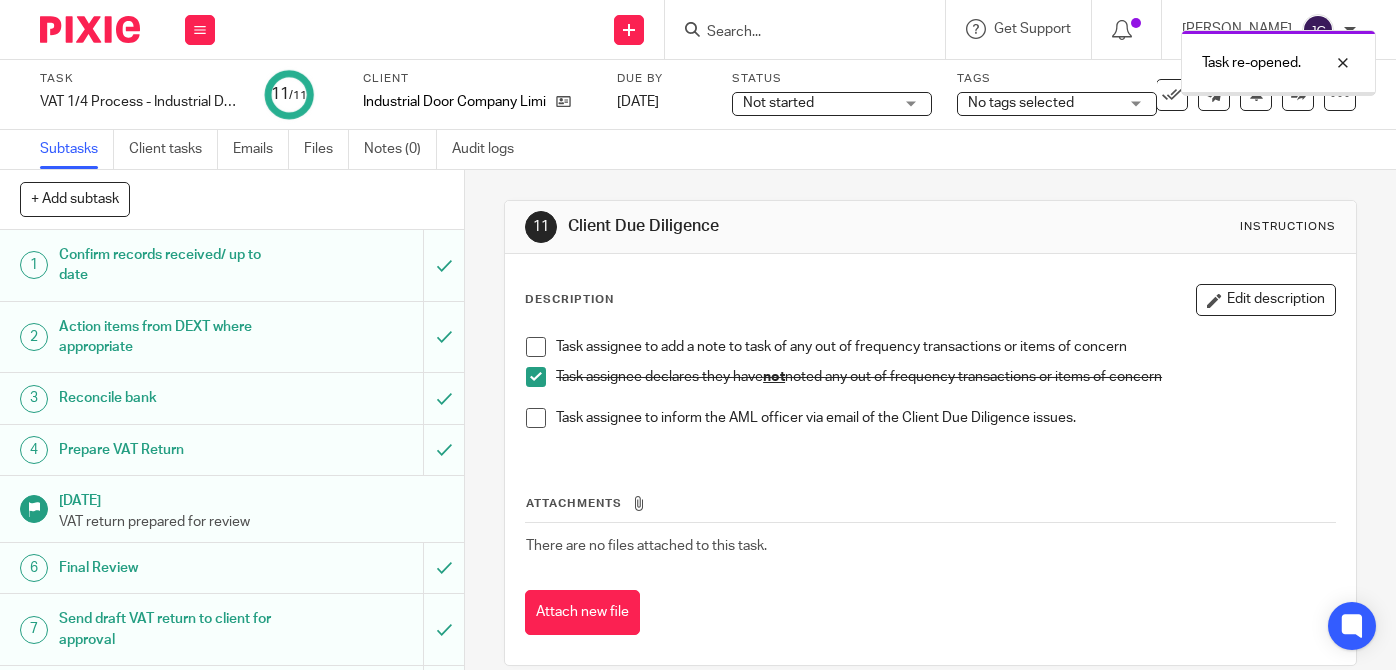 scroll, scrollTop: 0, scrollLeft: 0, axis: both 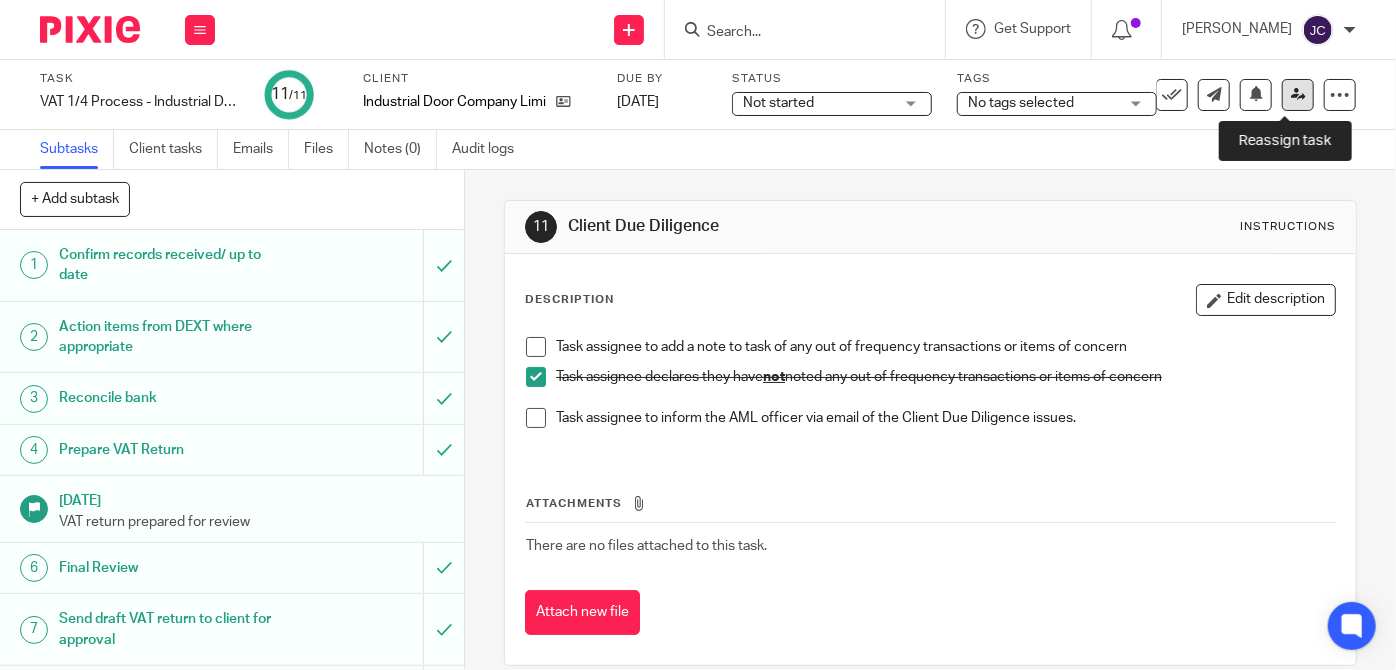 click at bounding box center (1298, 95) 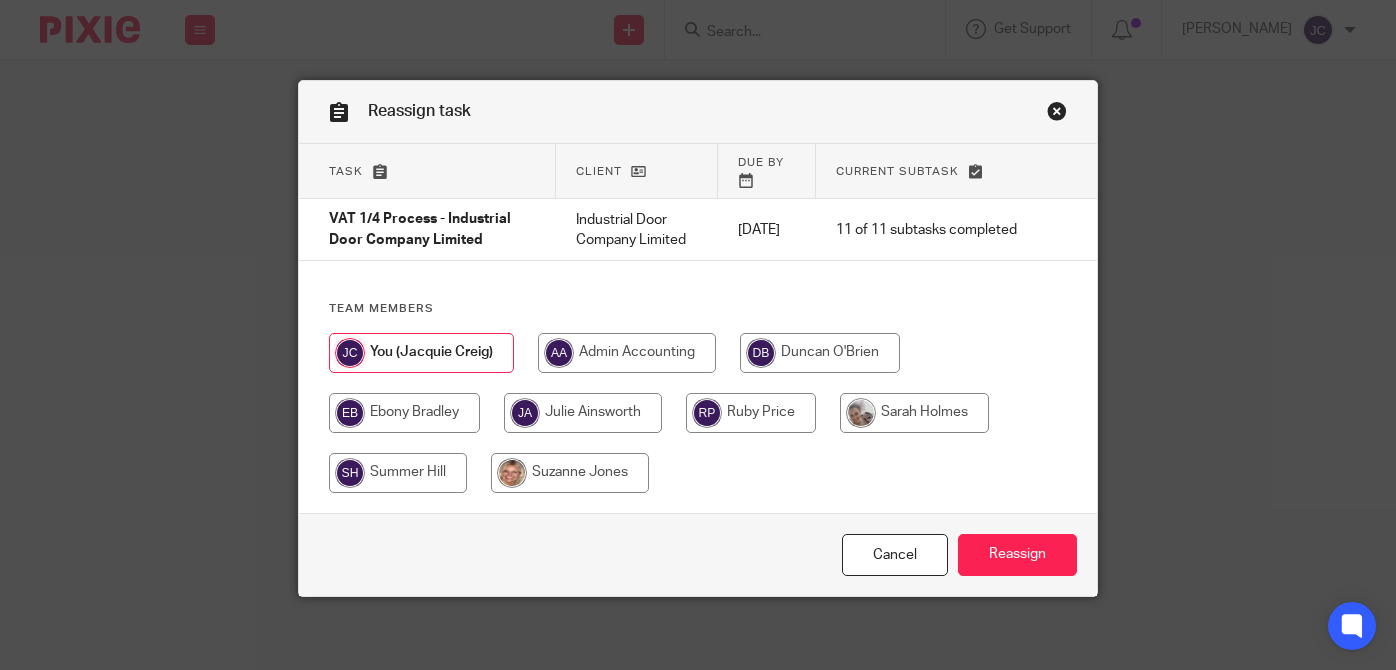 scroll, scrollTop: 0, scrollLeft: 0, axis: both 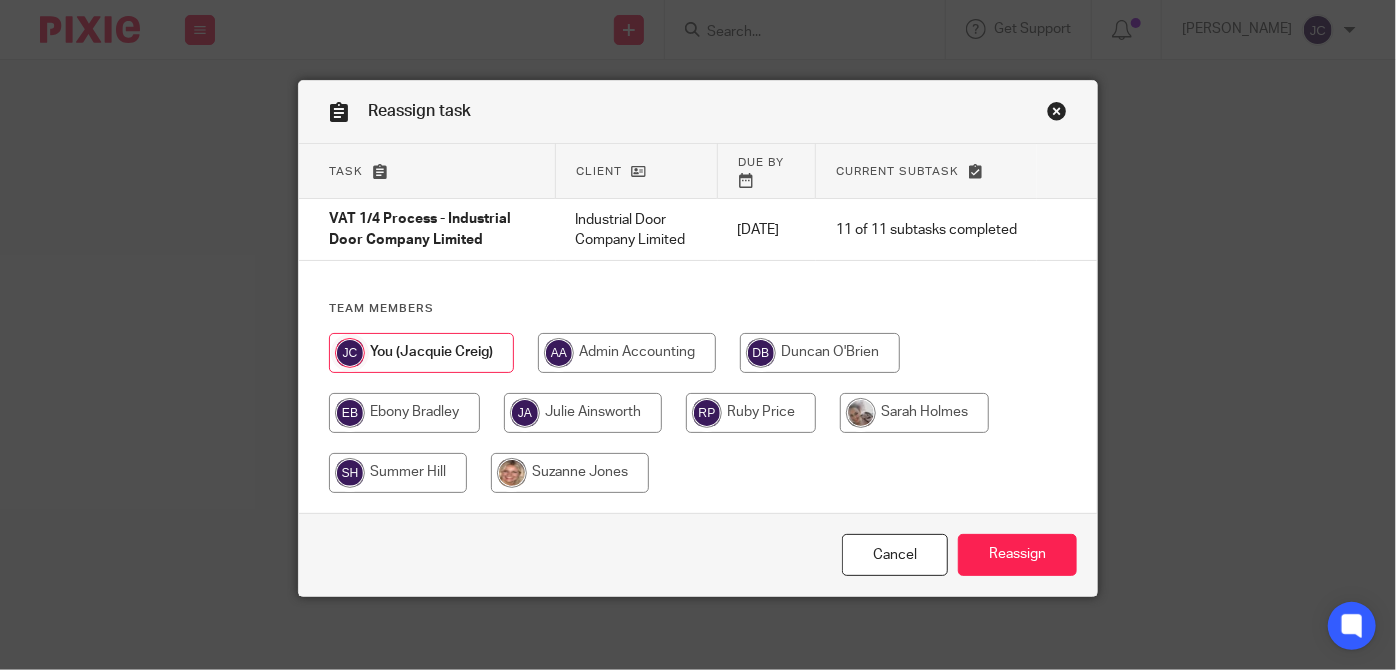 click at bounding box center [914, 413] 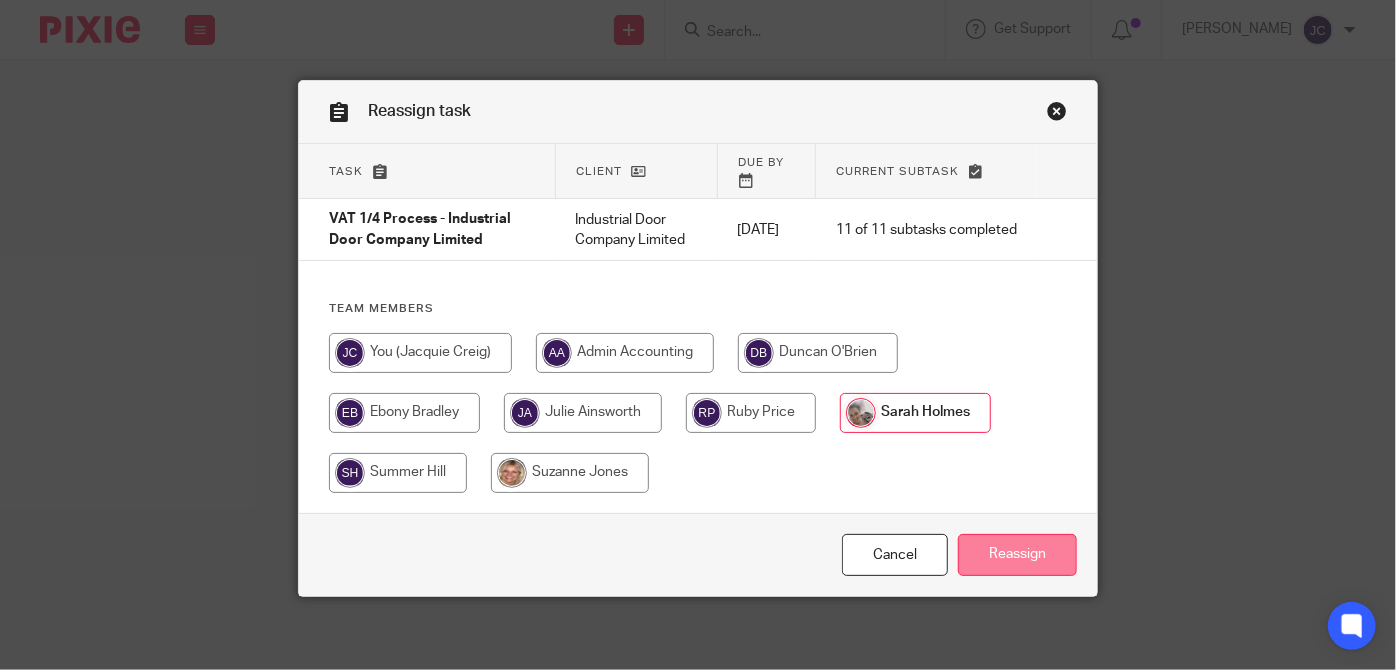 click on "Reassign" at bounding box center [1017, 555] 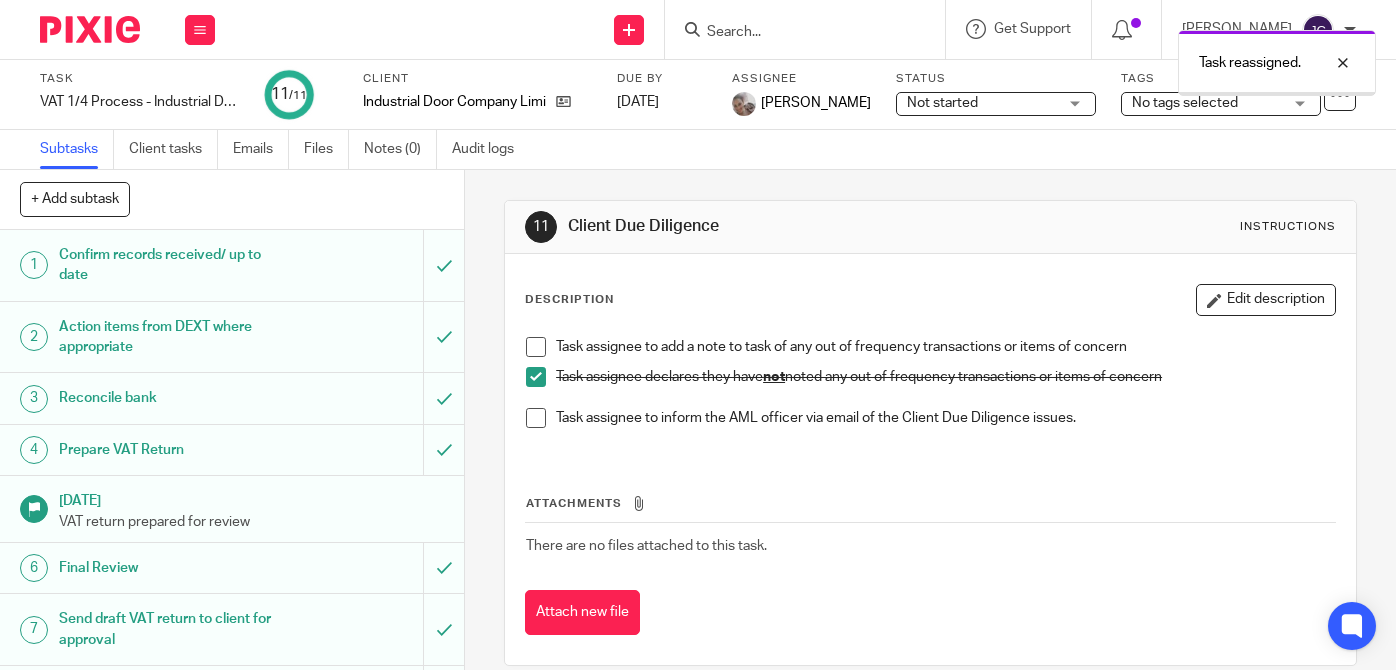 scroll, scrollTop: 0, scrollLeft: 0, axis: both 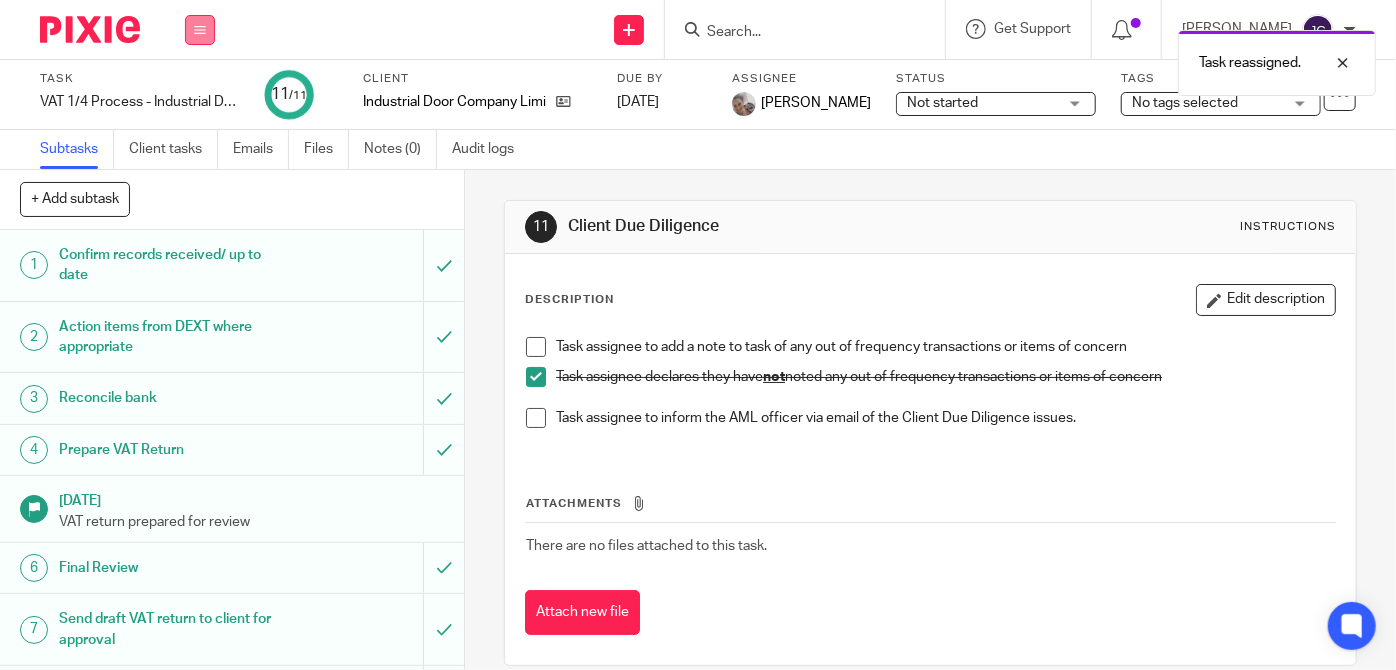 click at bounding box center [200, 30] 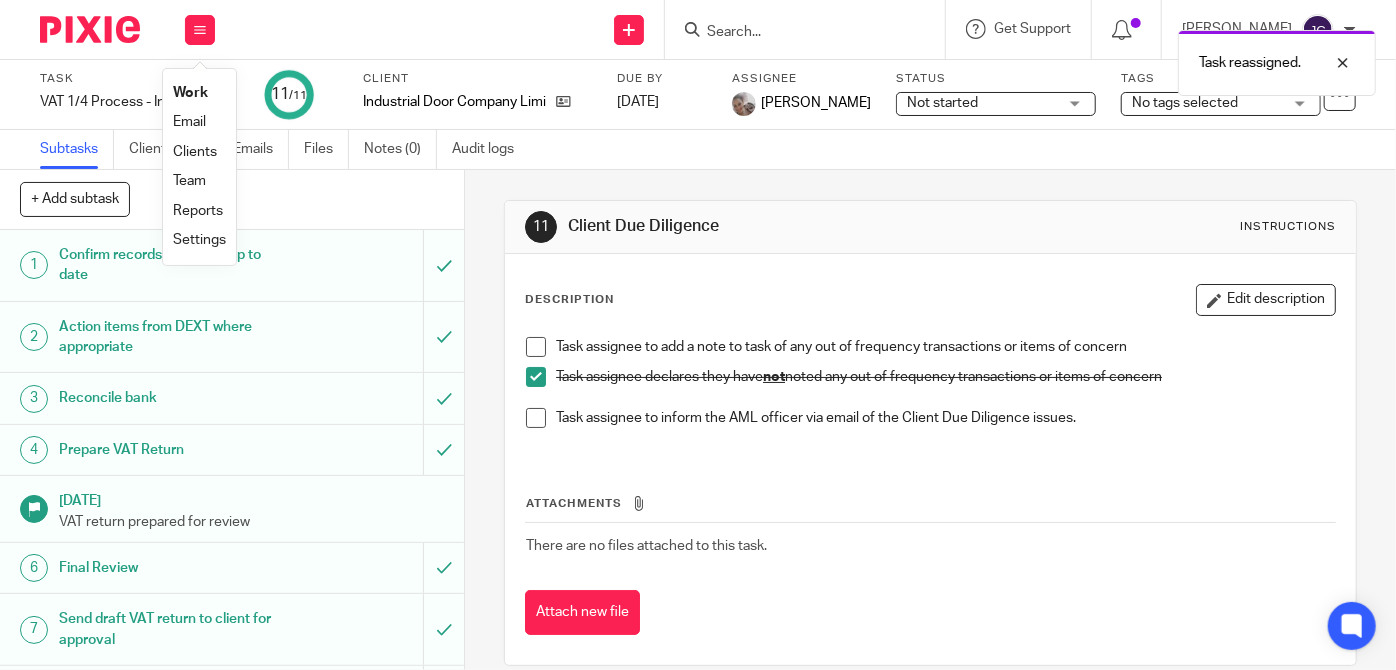 click on "Work" at bounding box center (199, 93) 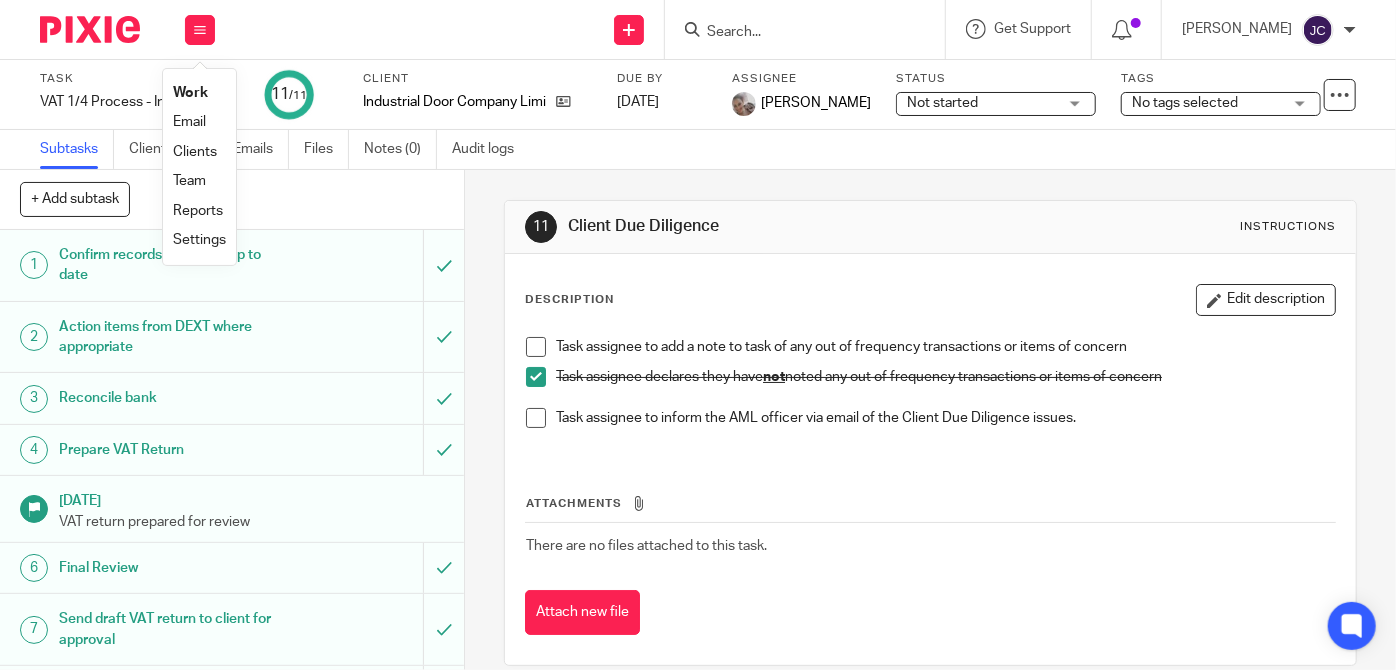 click on "Work" at bounding box center (190, 93) 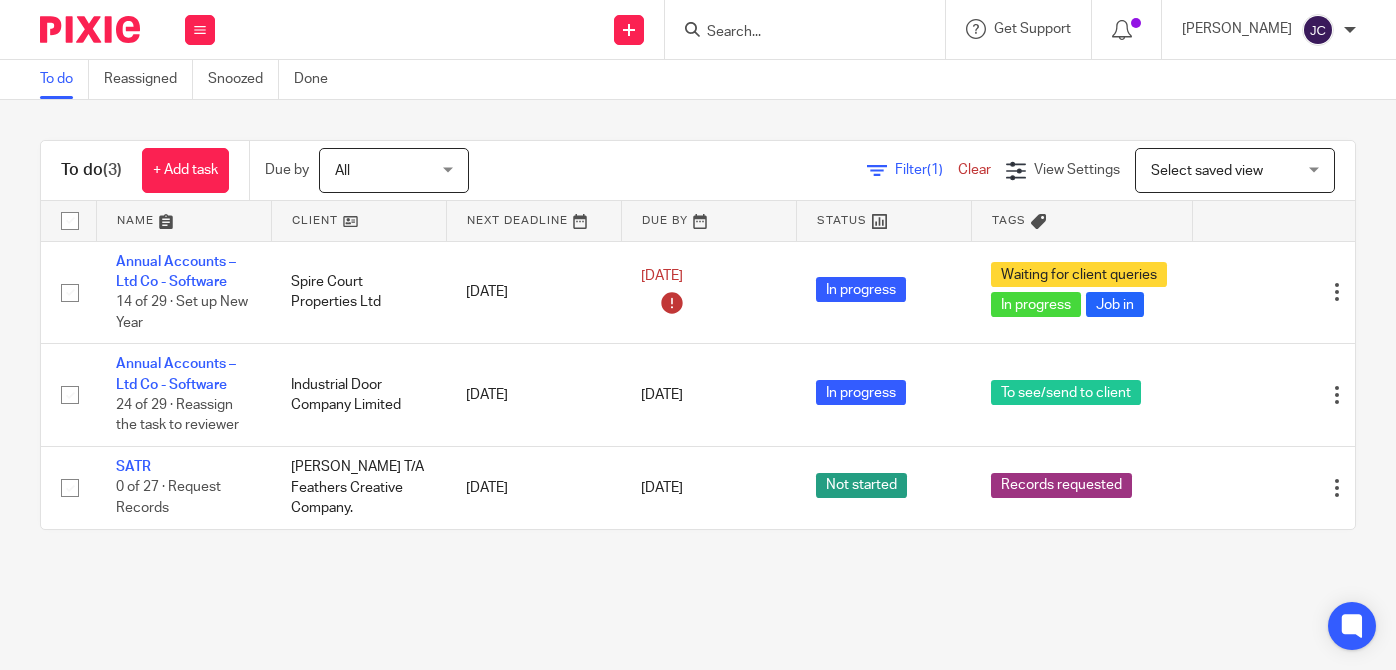 scroll, scrollTop: 0, scrollLeft: 0, axis: both 